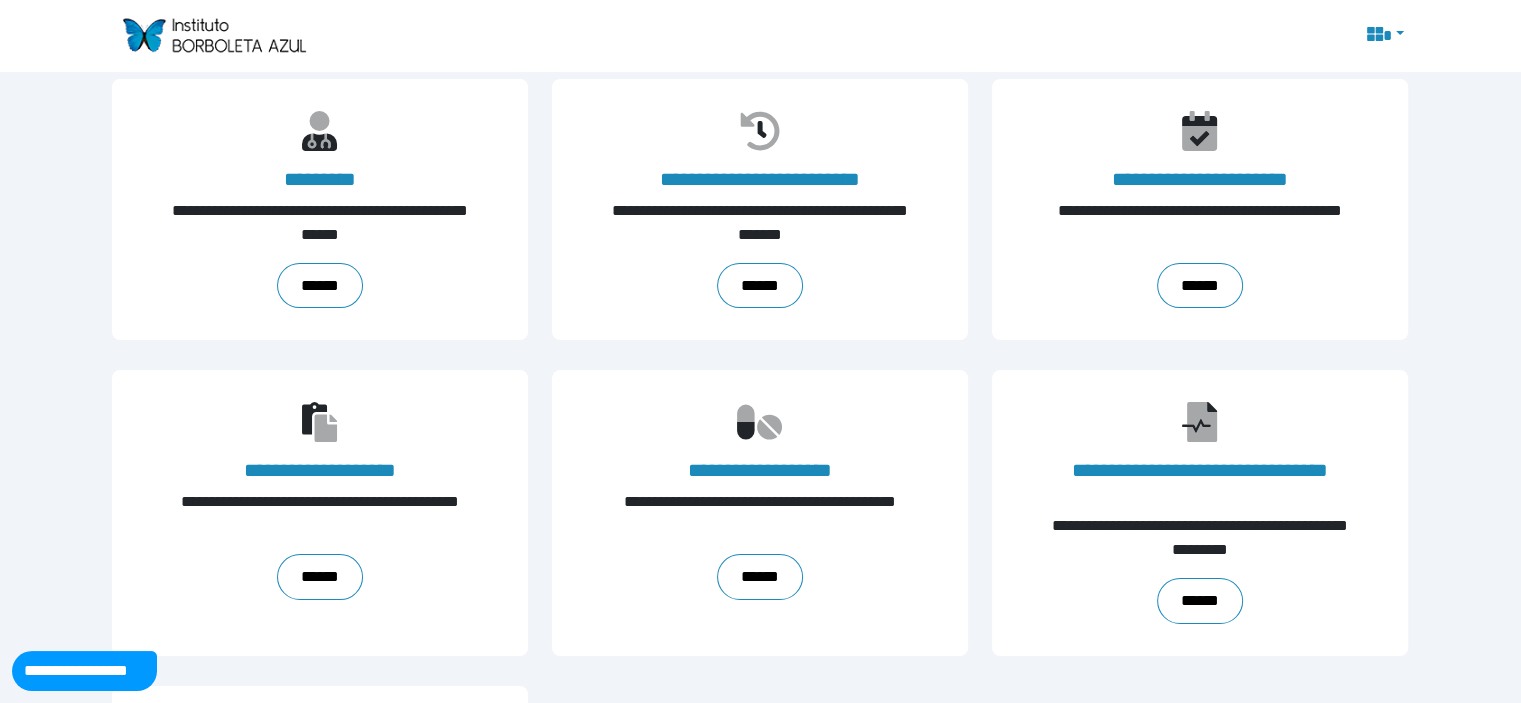 scroll, scrollTop: 0, scrollLeft: 0, axis: both 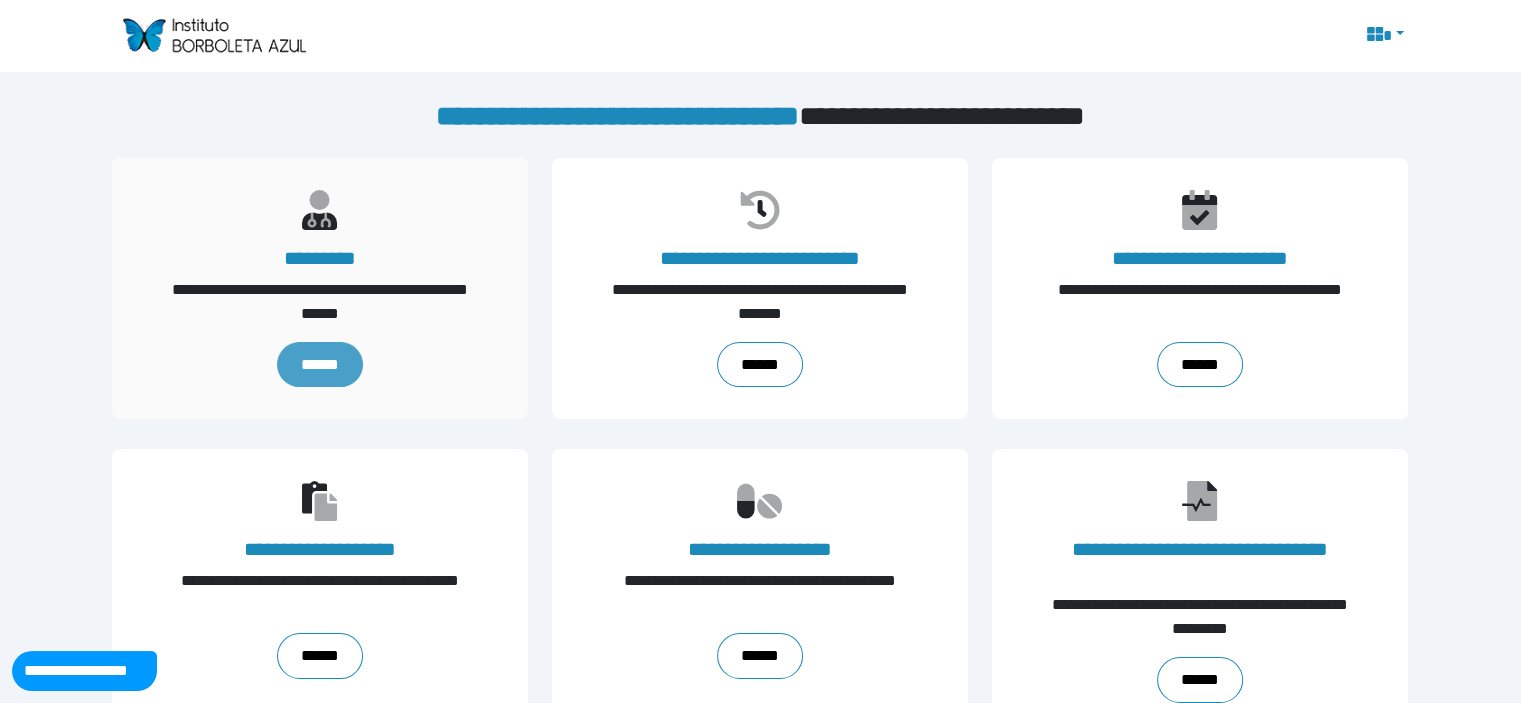 click on "******" at bounding box center (320, 365) 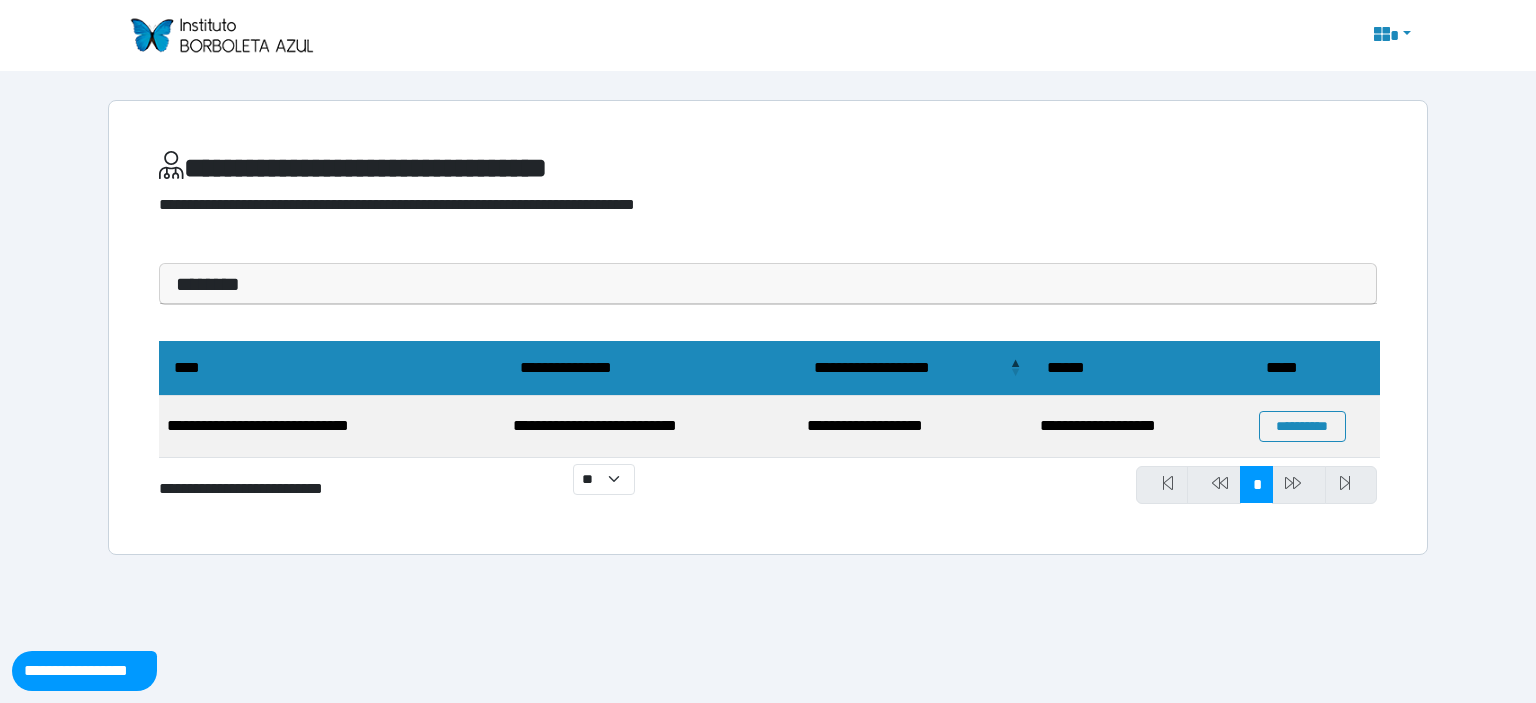 scroll, scrollTop: 0, scrollLeft: 0, axis: both 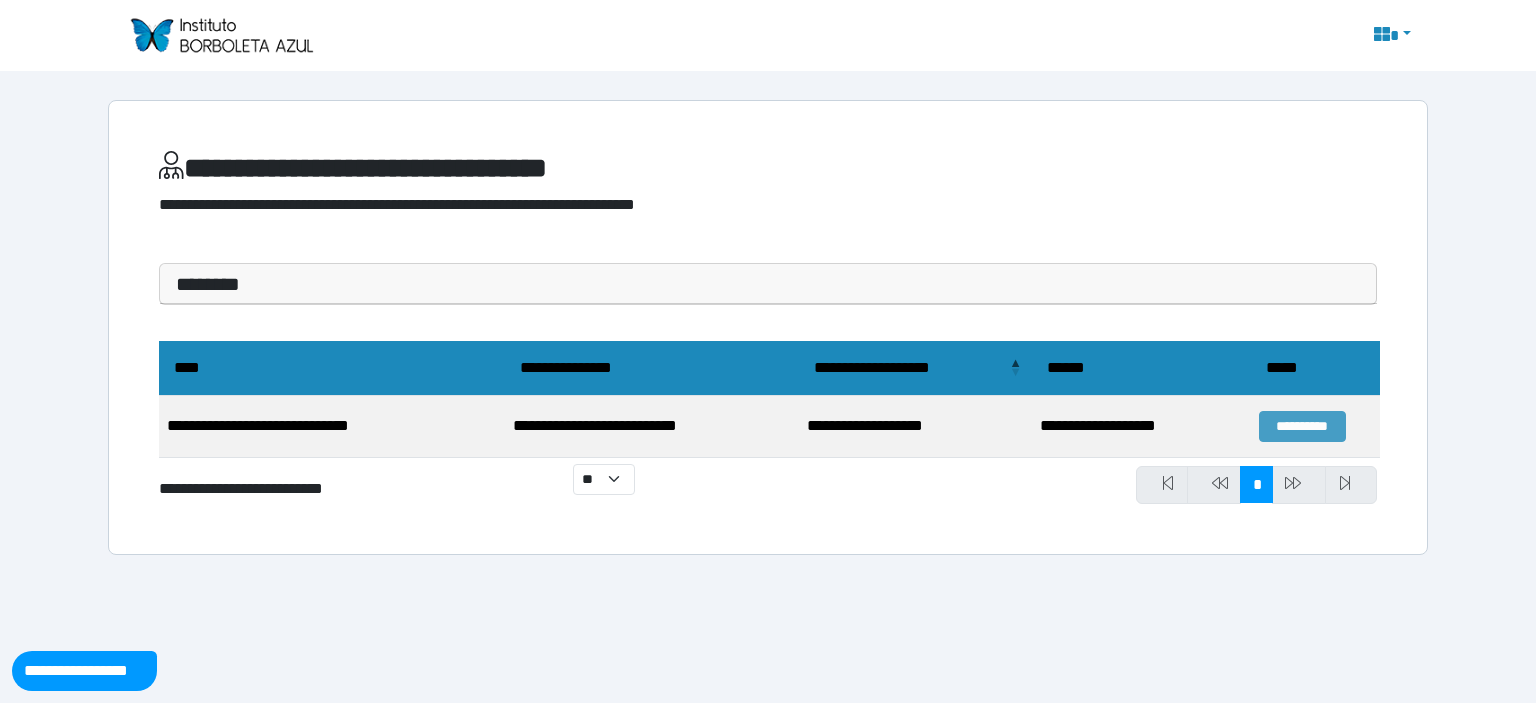 click on "**********" at bounding box center (1302, 426) 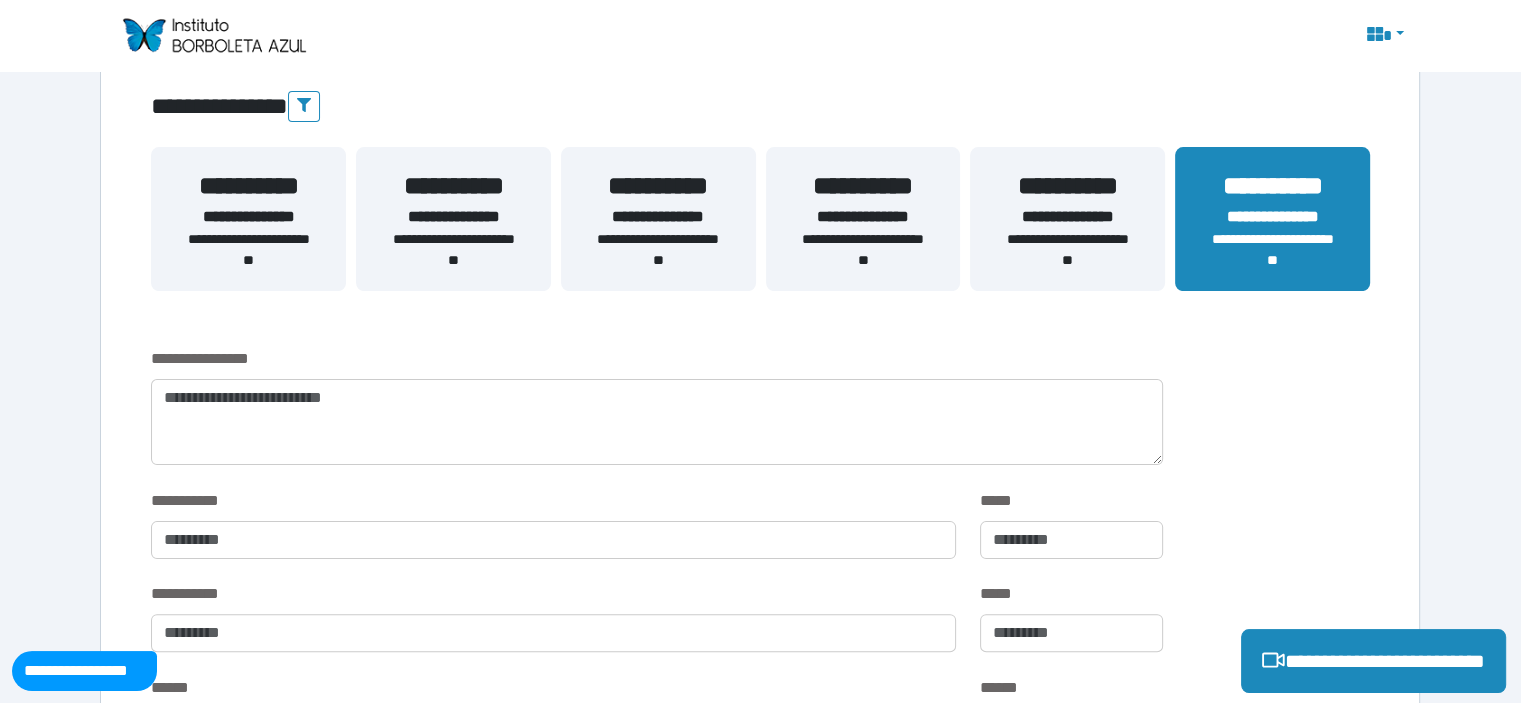 scroll, scrollTop: 349, scrollLeft: 0, axis: vertical 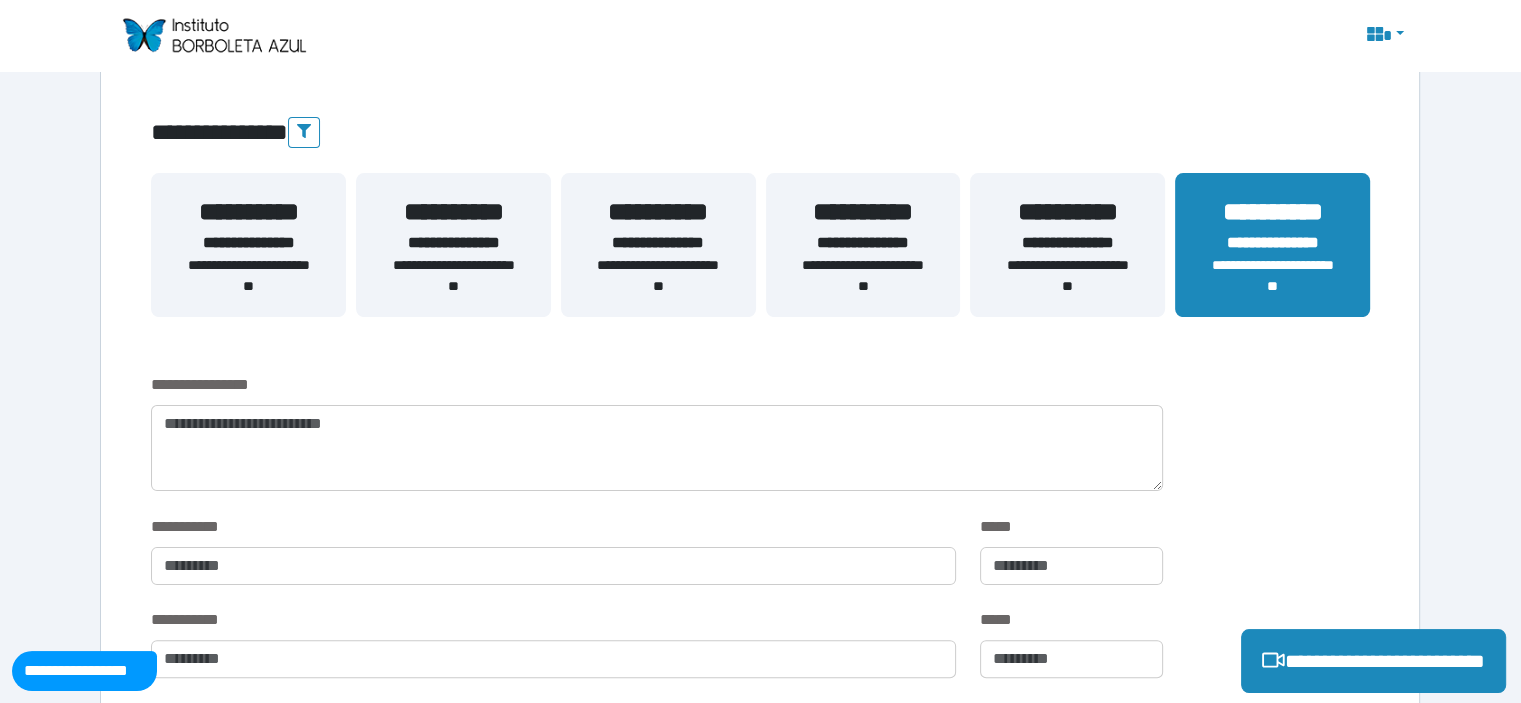 click on "**********" at bounding box center (1067, 276) 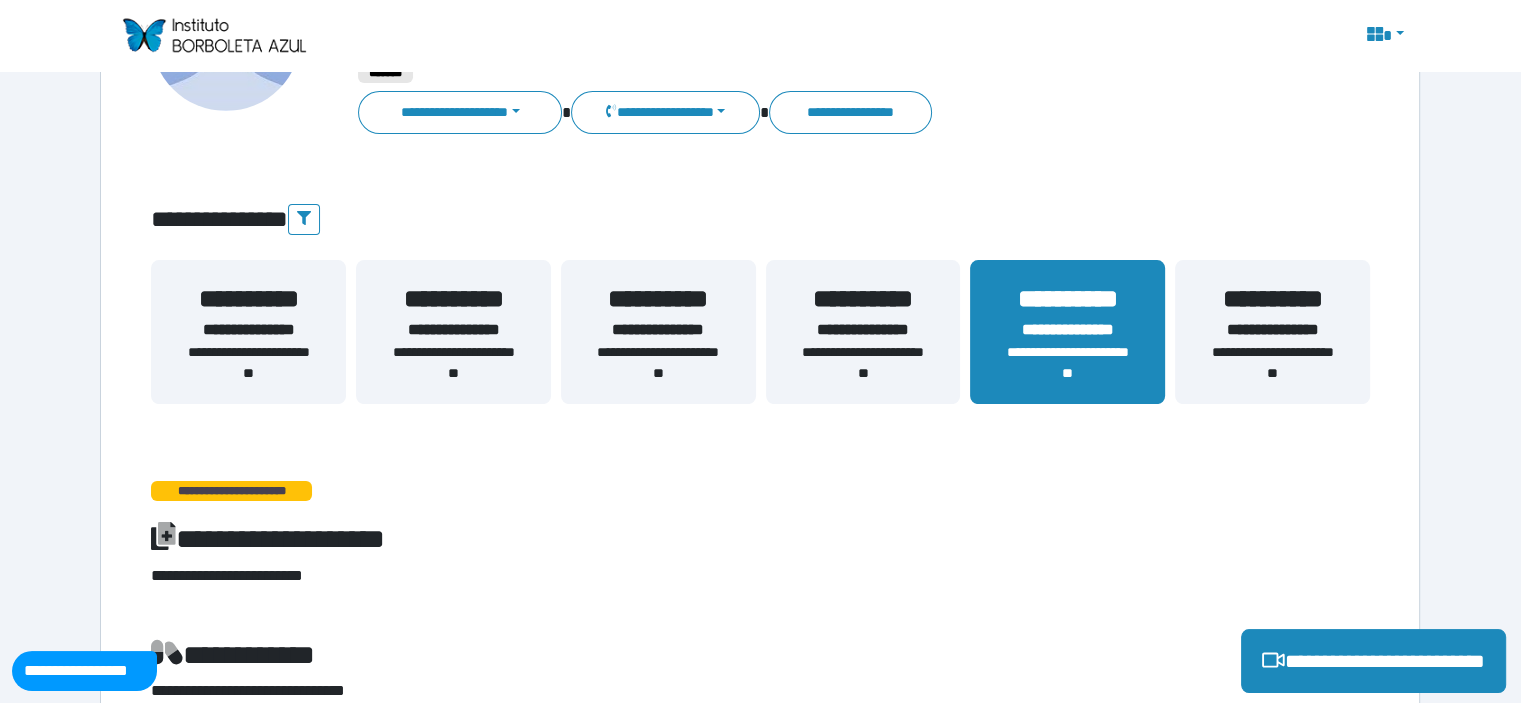 click on "**********" at bounding box center [1067, 330] 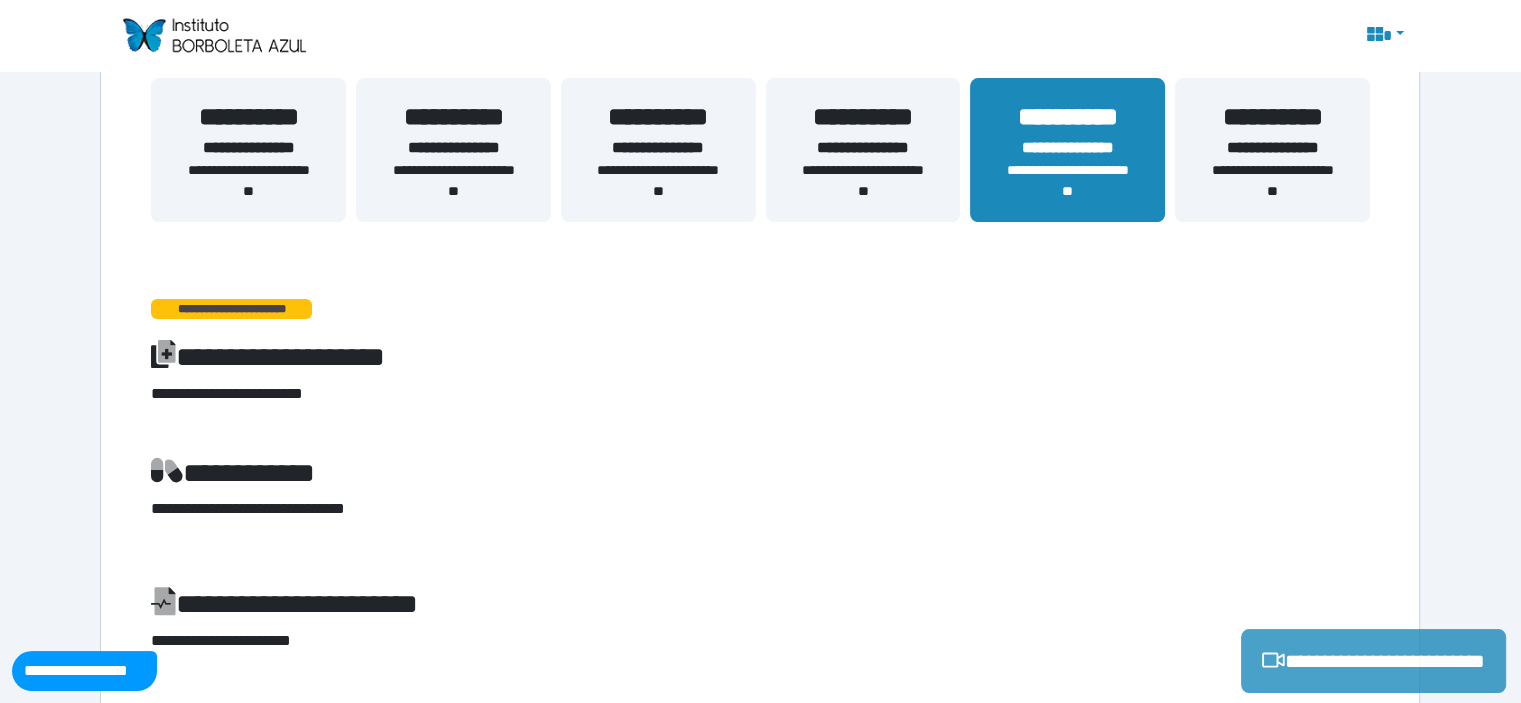 click on "**********" at bounding box center [1373, 661] 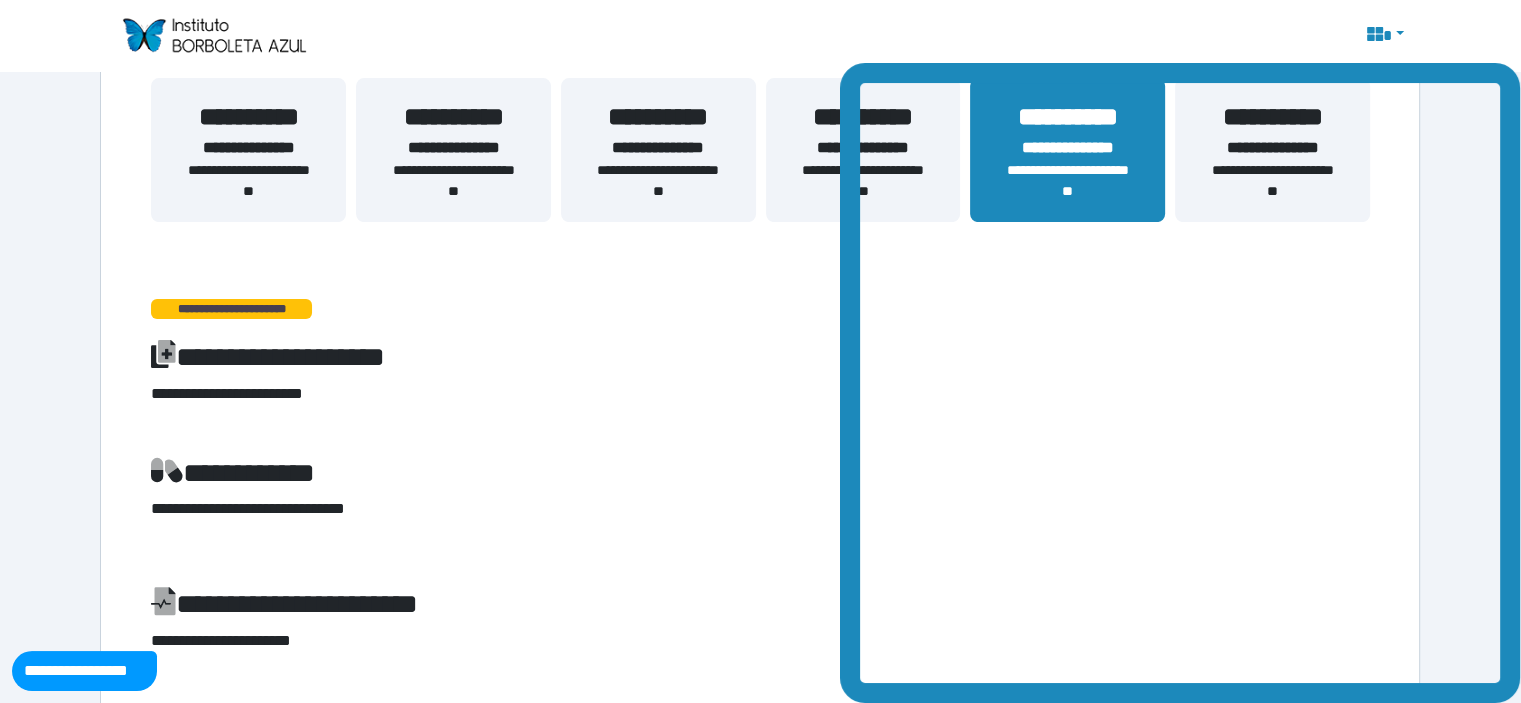 click on "**********" at bounding box center [760, 1827] 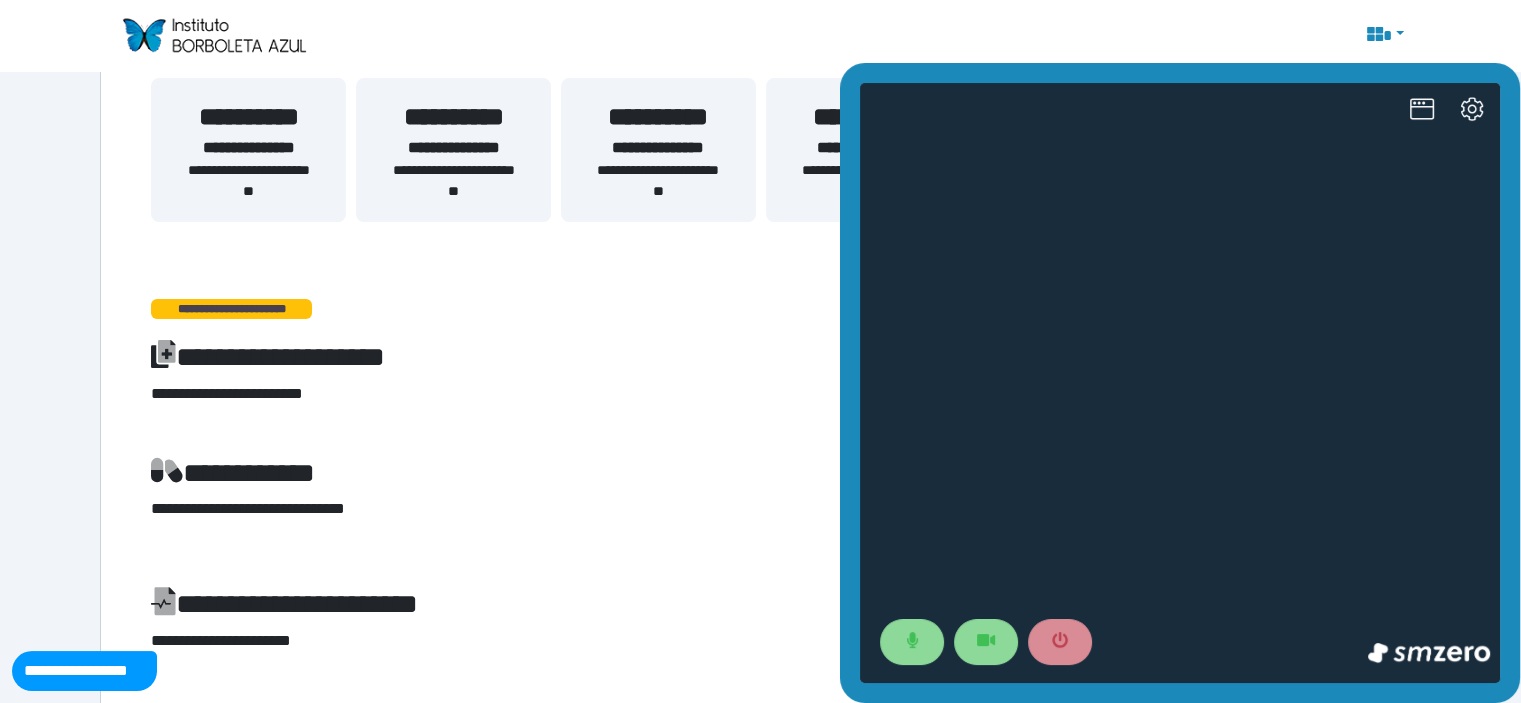 scroll, scrollTop: 0, scrollLeft: 0, axis: both 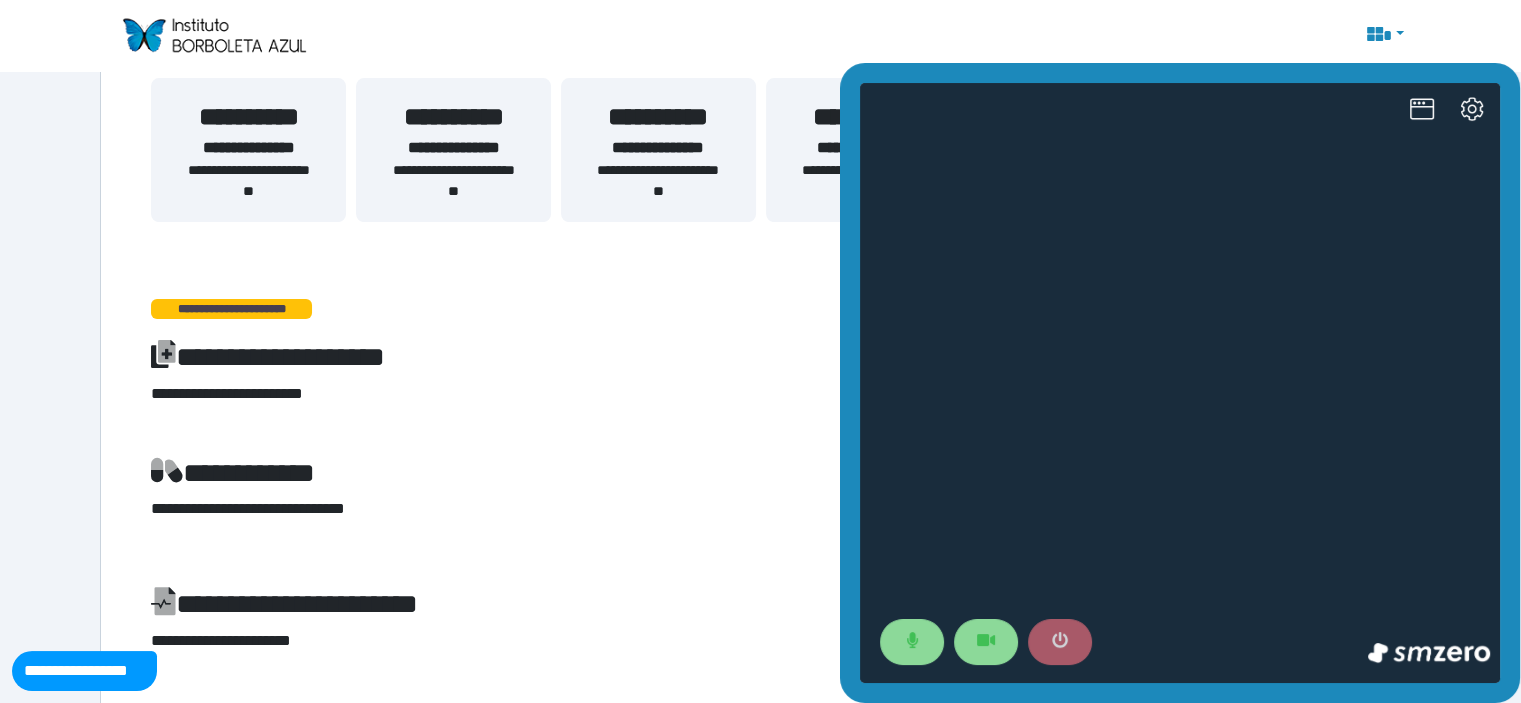 click at bounding box center (1060, 642) 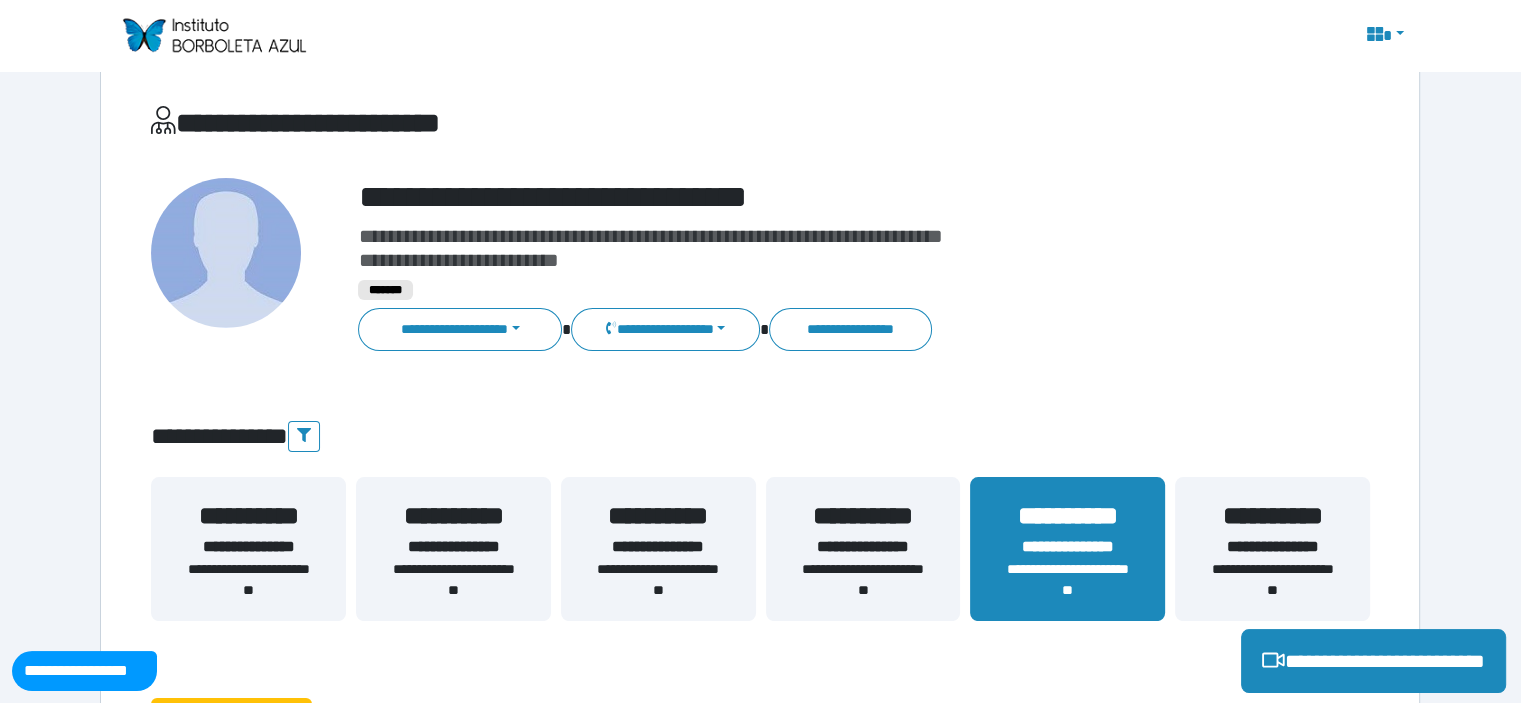 scroll, scrollTop: 44, scrollLeft: 0, axis: vertical 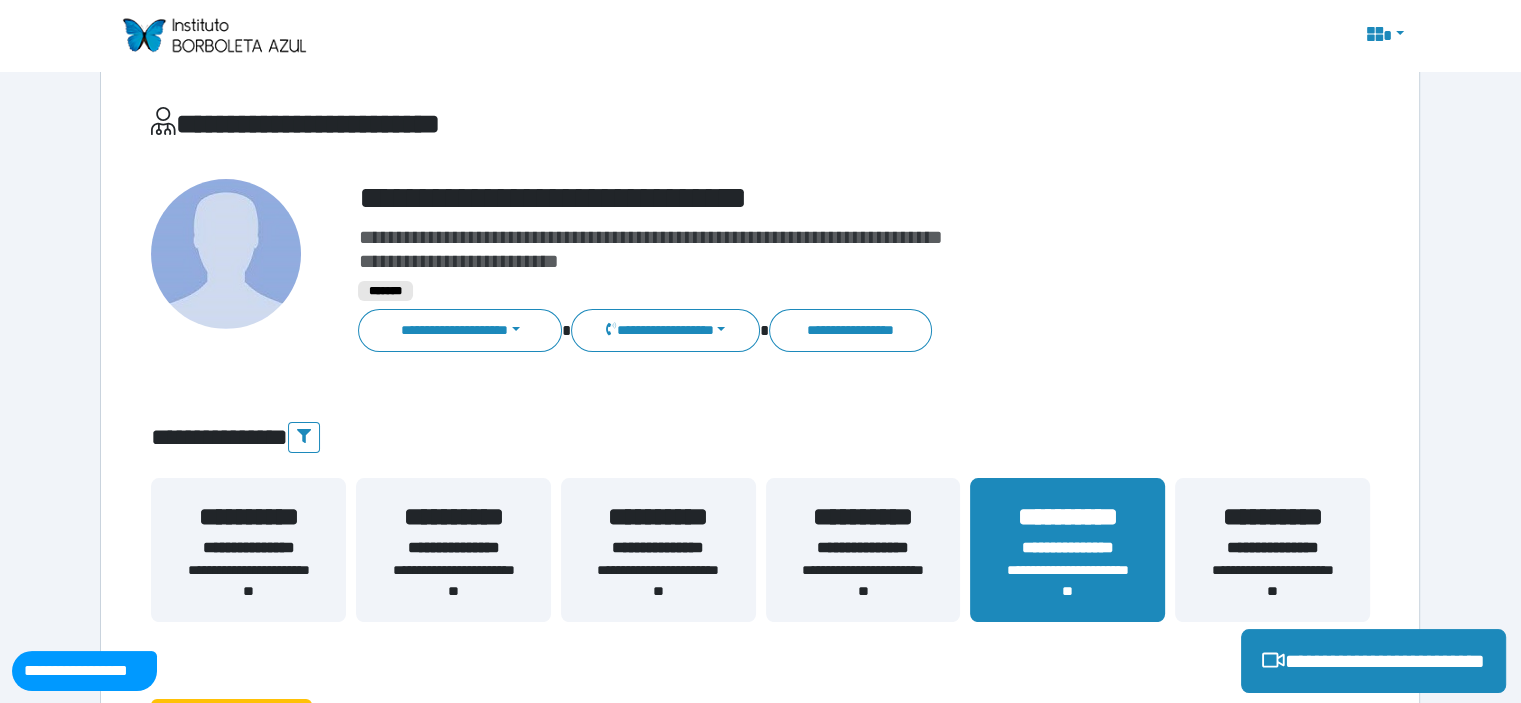 click on "**********" at bounding box center (1272, 548) 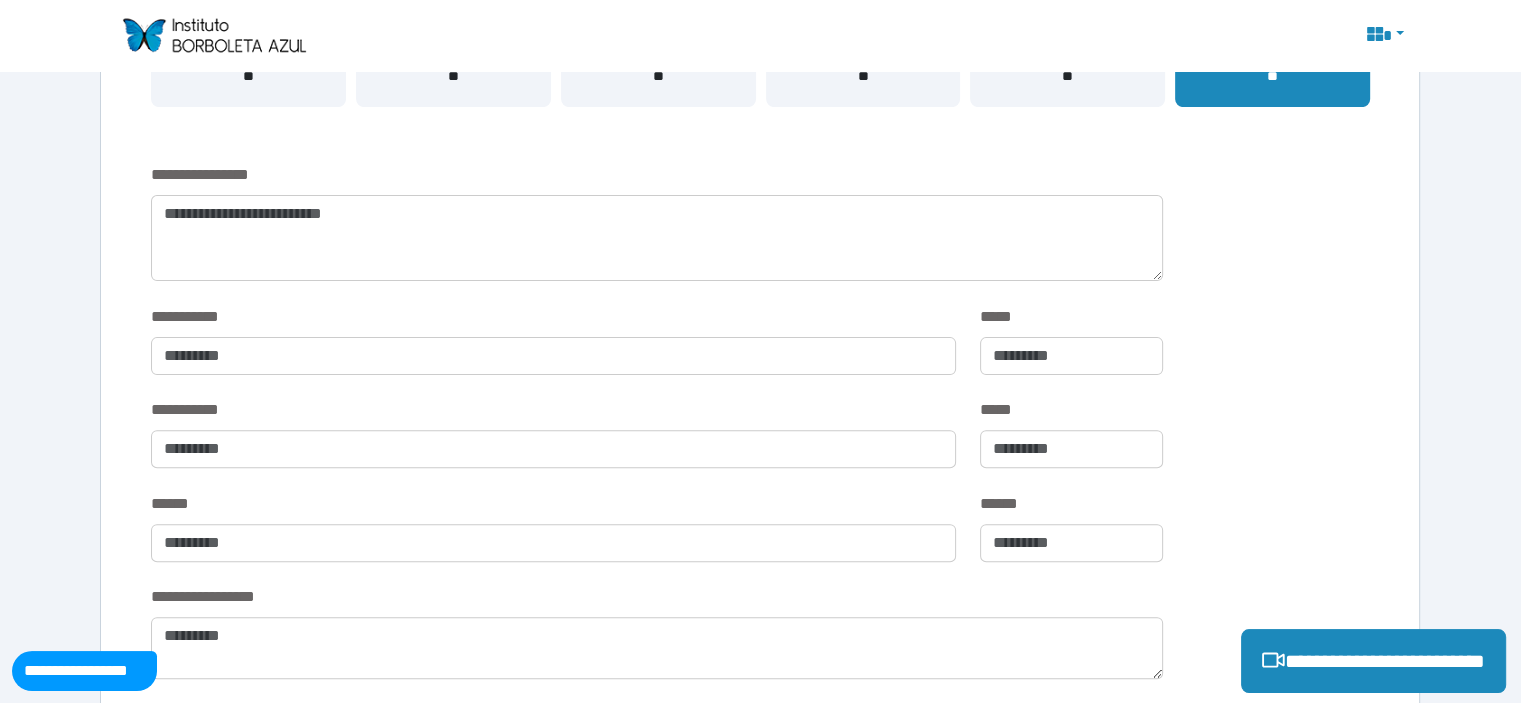 scroll, scrollTop: 560, scrollLeft: 0, axis: vertical 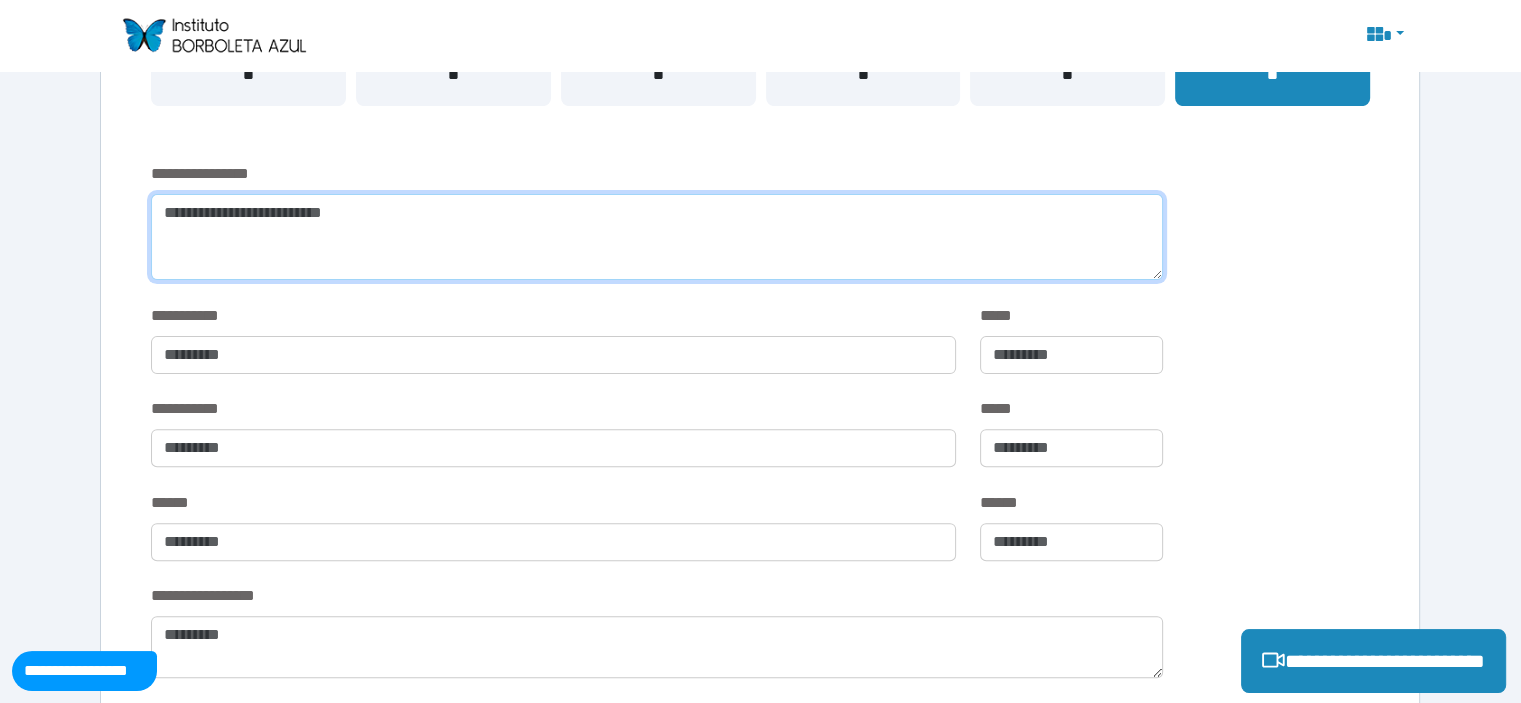 click at bounding box center [656, 237] 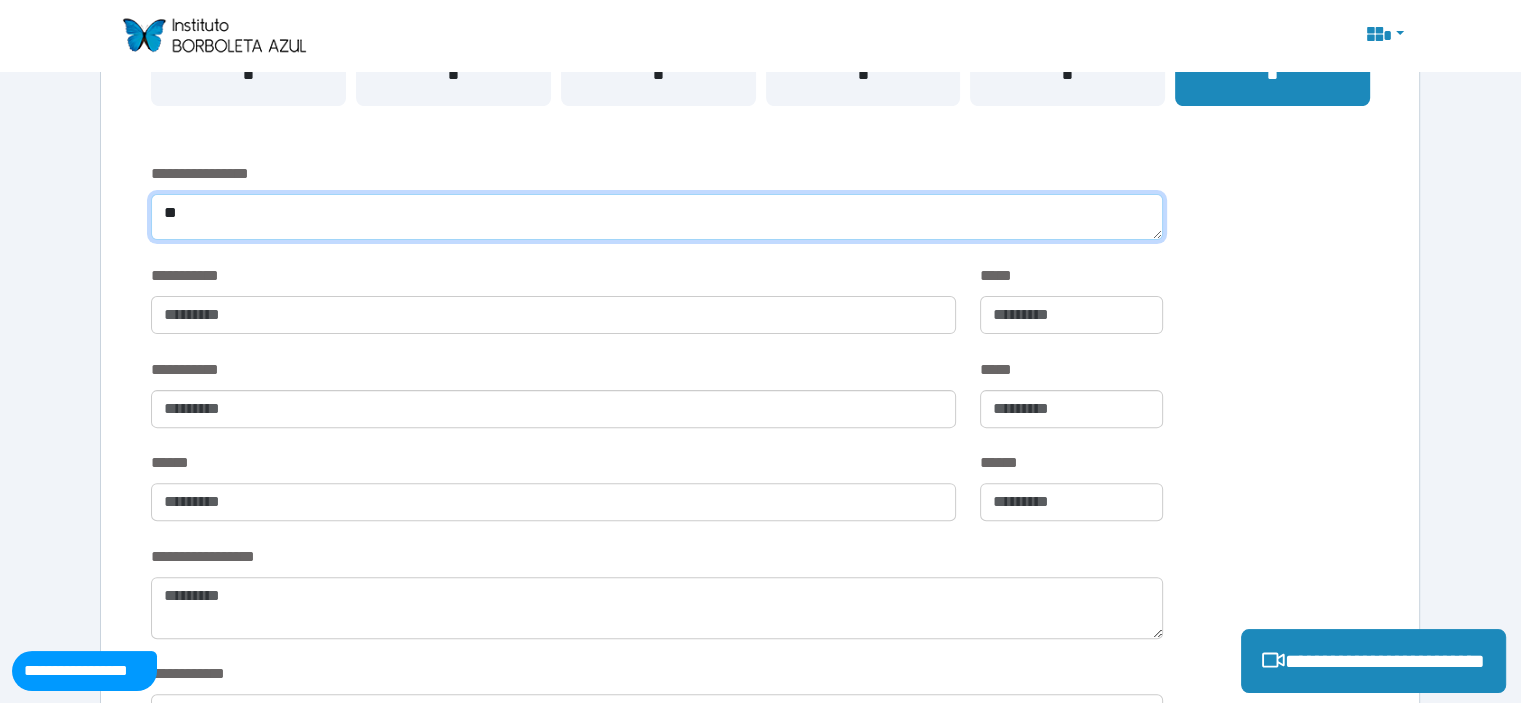type on "*" 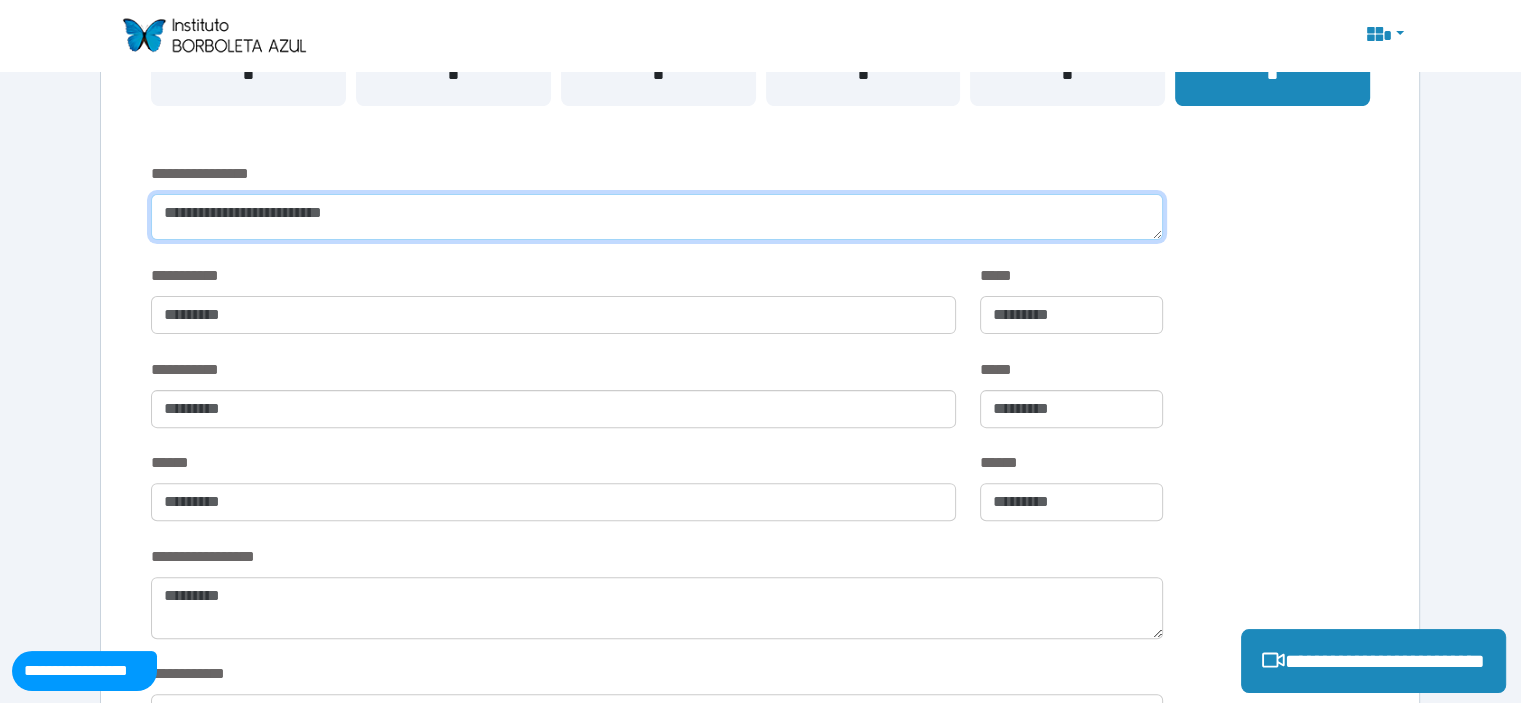 click at bounding box center (656, 217) 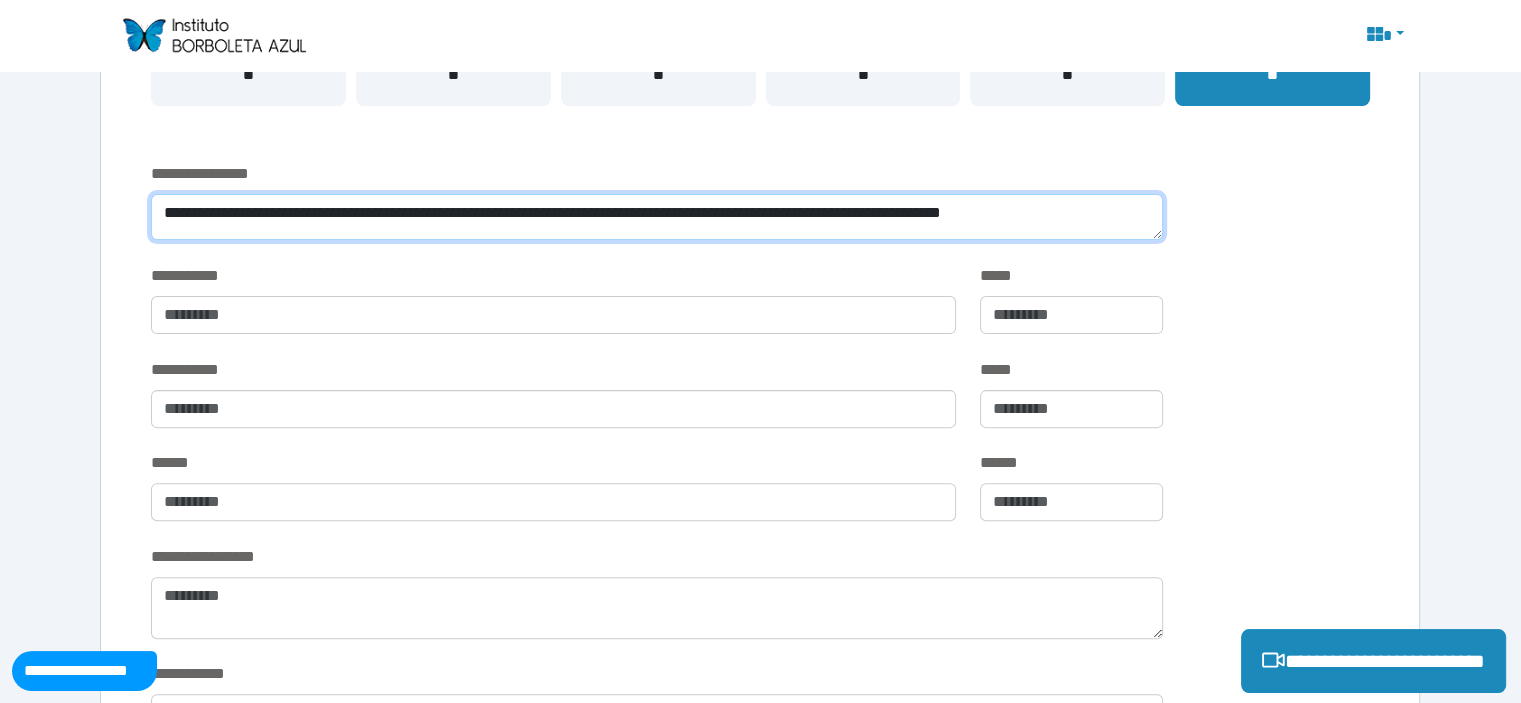 scroll, scrollTop: 0, scrollLeft: 0, axis: both 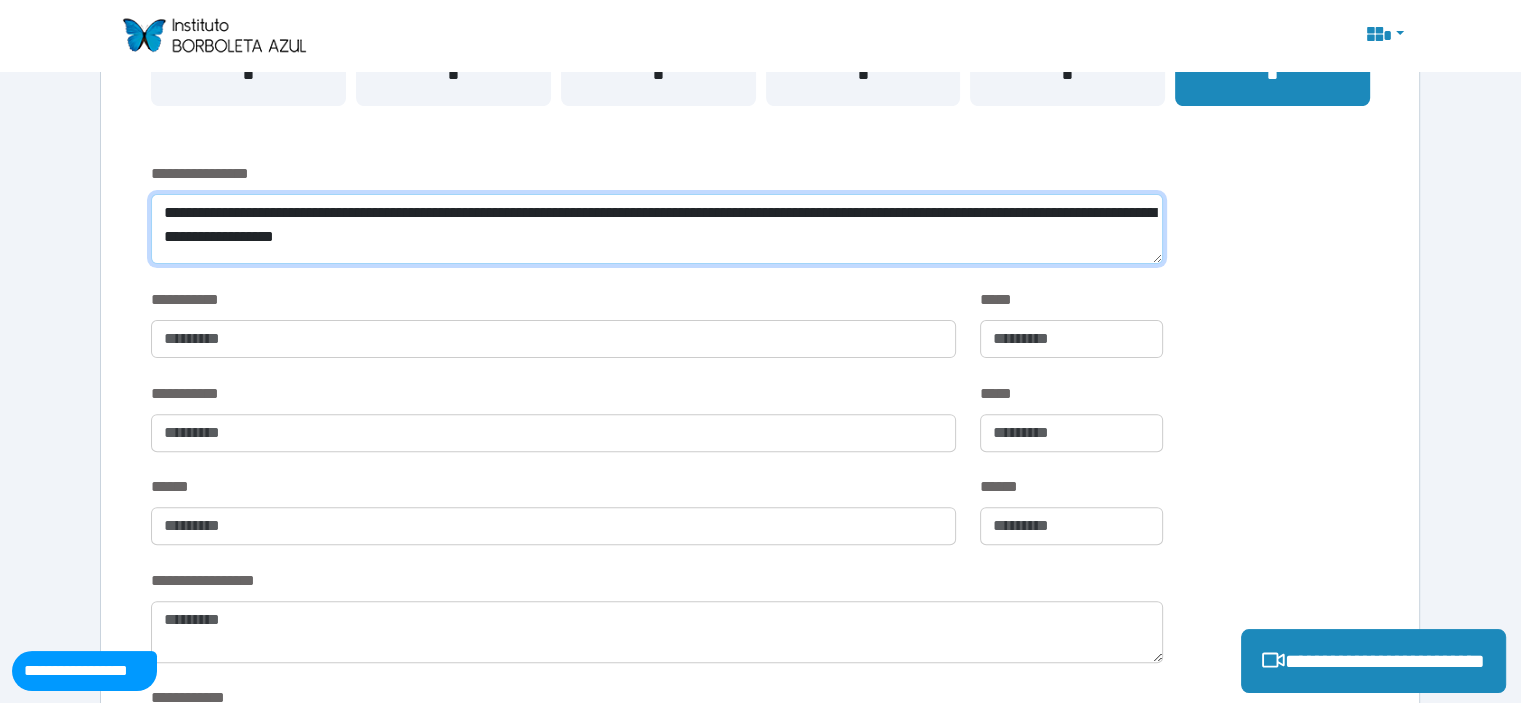 drag, startPoint x: 644, startPoint y: 244, endPoint x: 891, endPoint y: 217, distance: 248.47133 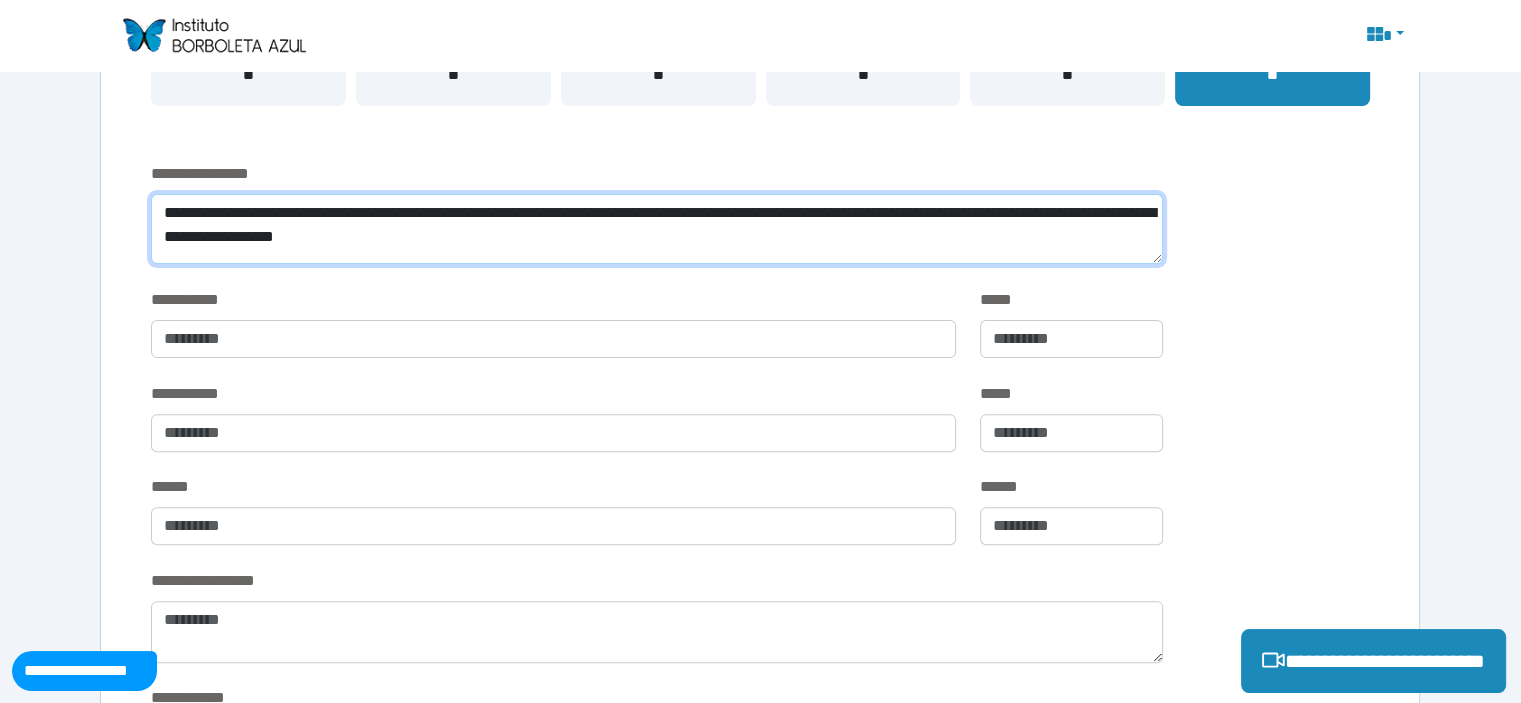 click on "**********" at bounding box center (656, 229) 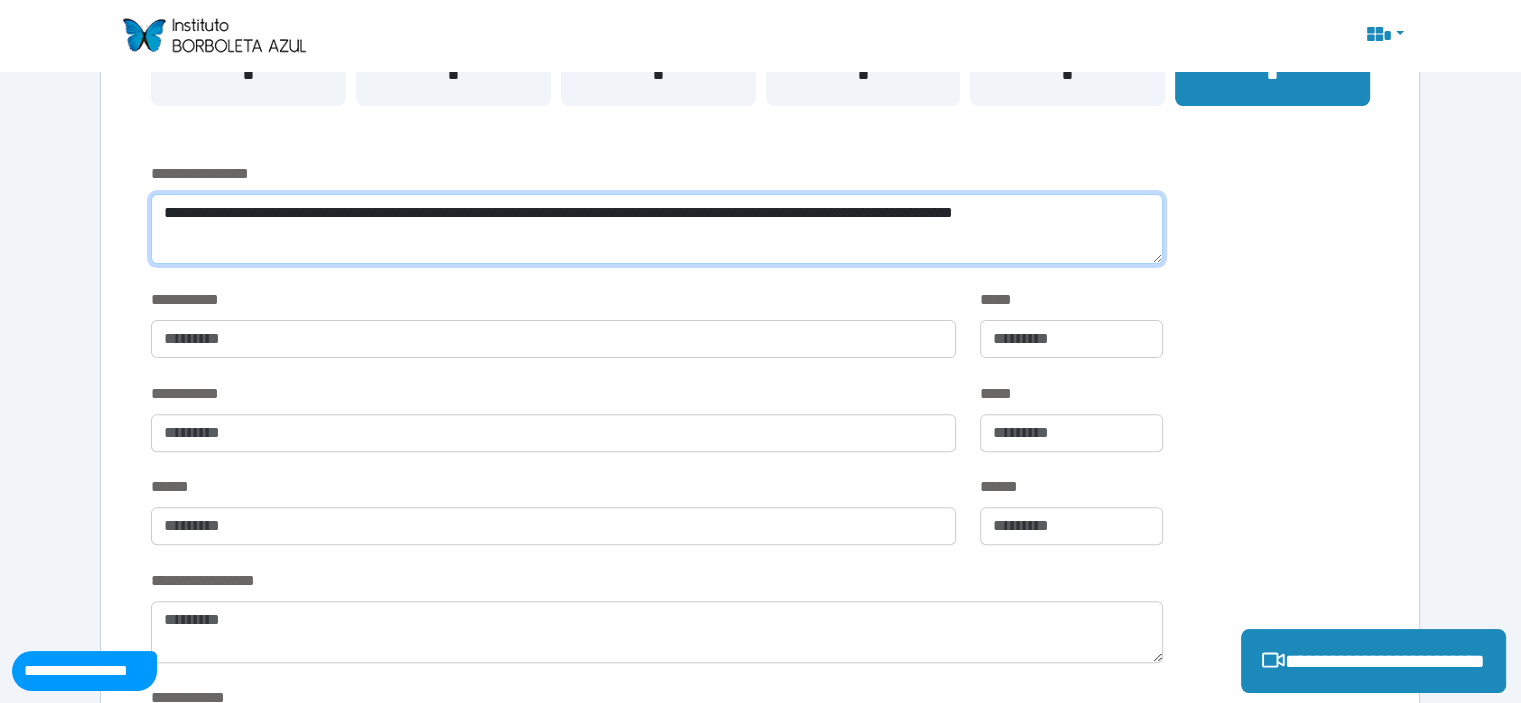 scroll, scrollTop: 0, scrollLeft: 0, axis: both 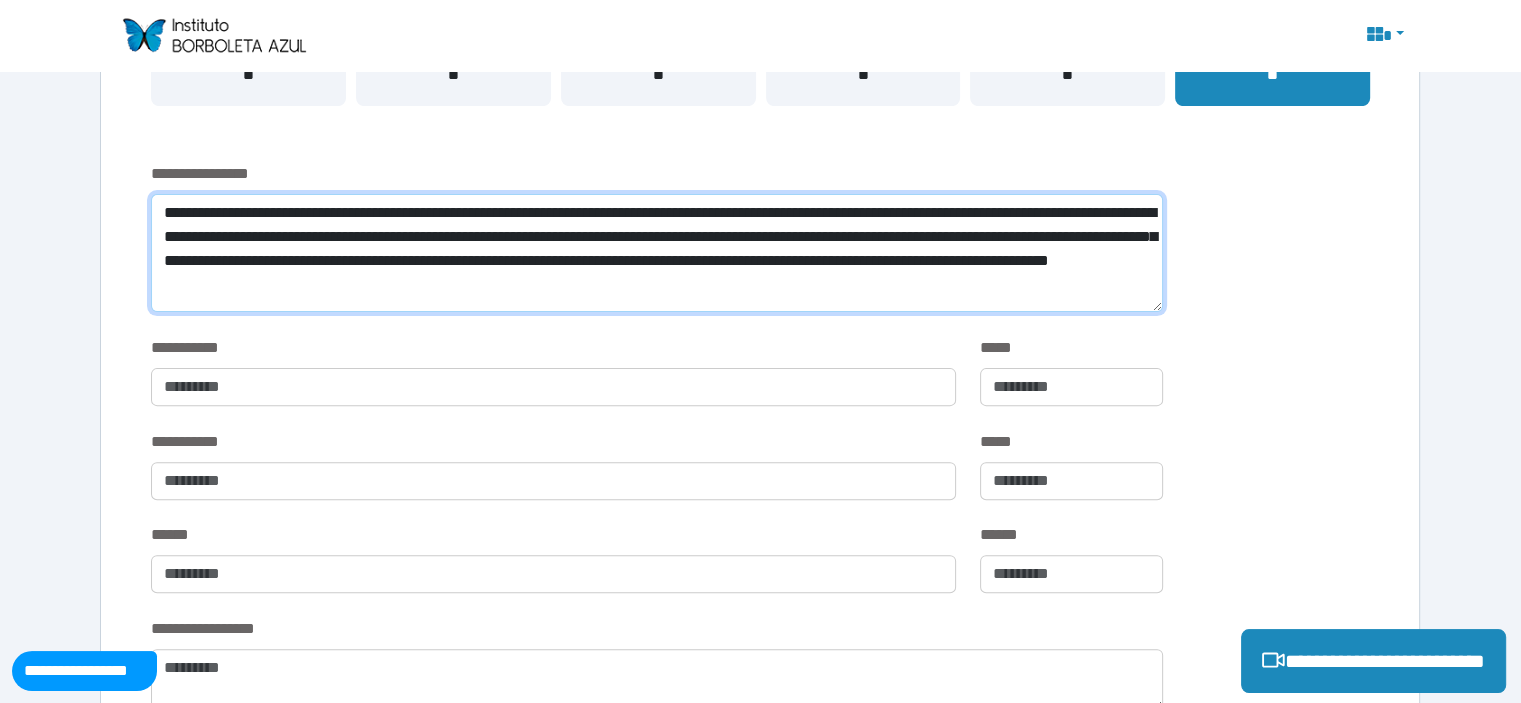 type on "**********" 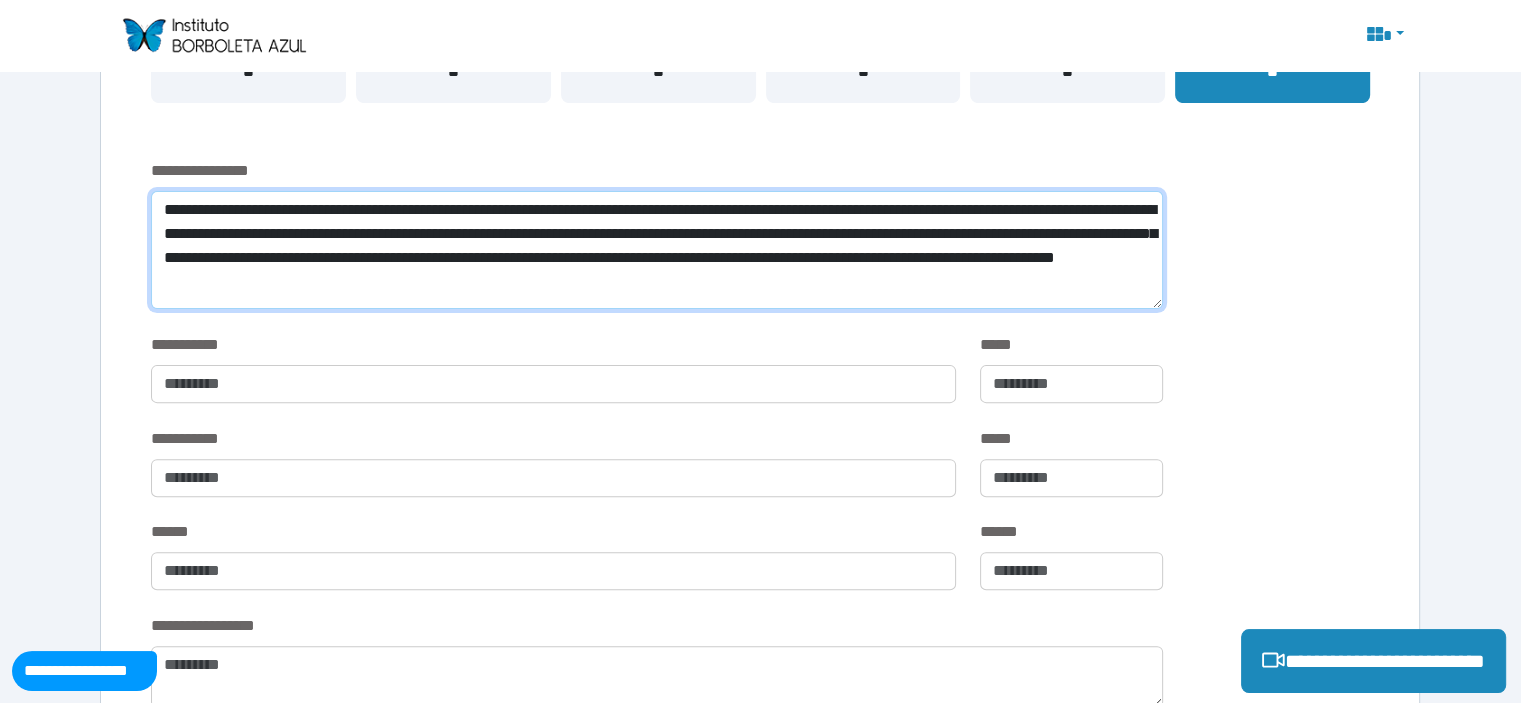 scroll, scrollTop: 564, scrollLeft: 0, axis: vertical 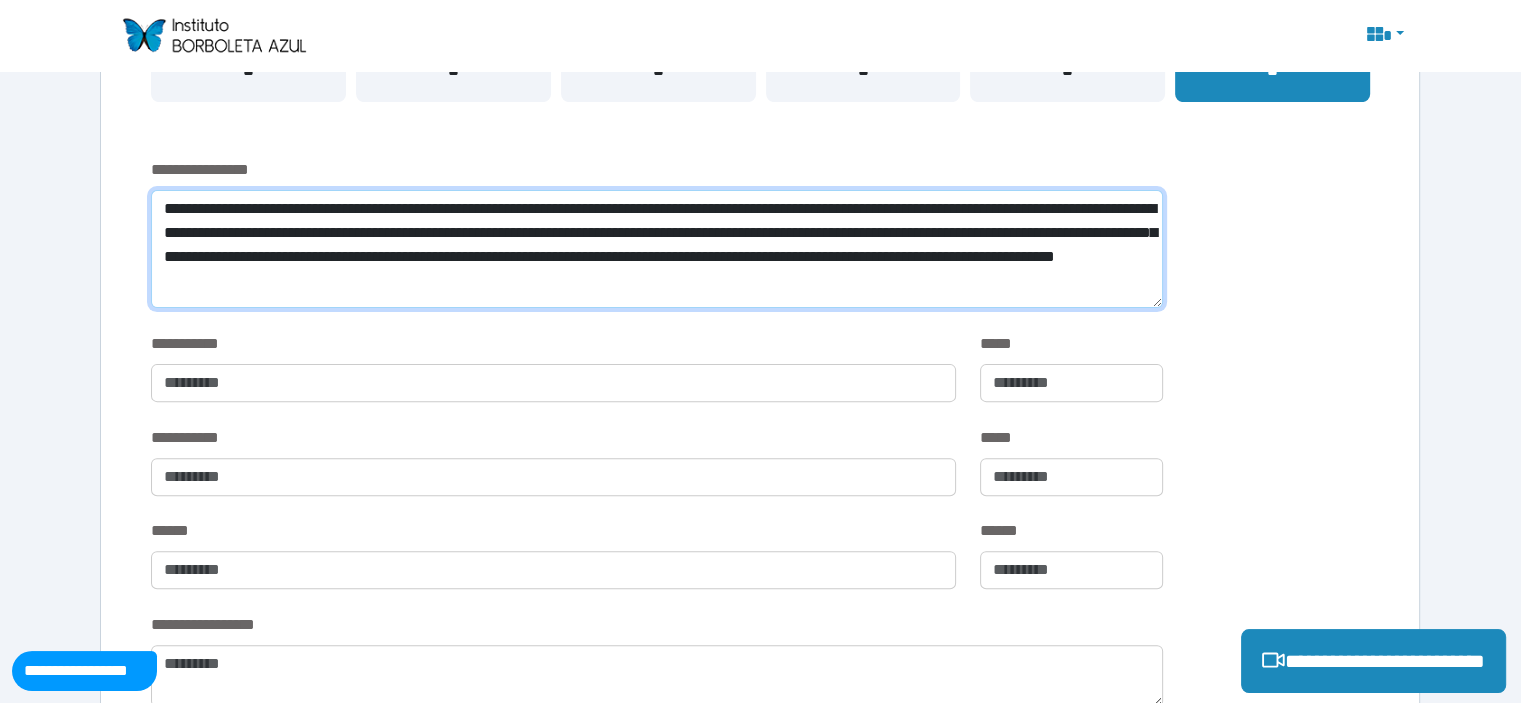 drag, startPoint x: 1083, startPoint y: 287, endPoint x: 111, endPoint y: 183, distance: 977.548 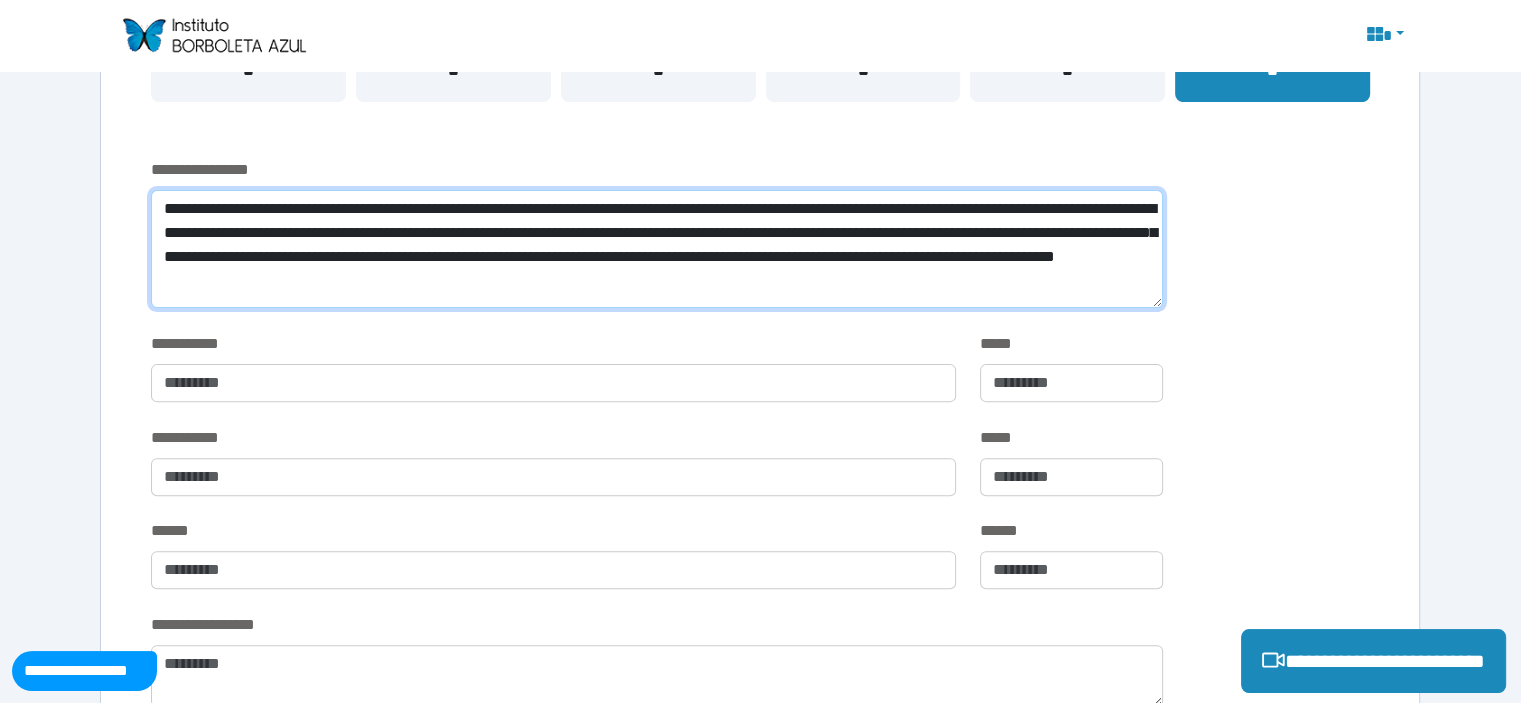 click on "**********" at bounding box center [760, 1571] 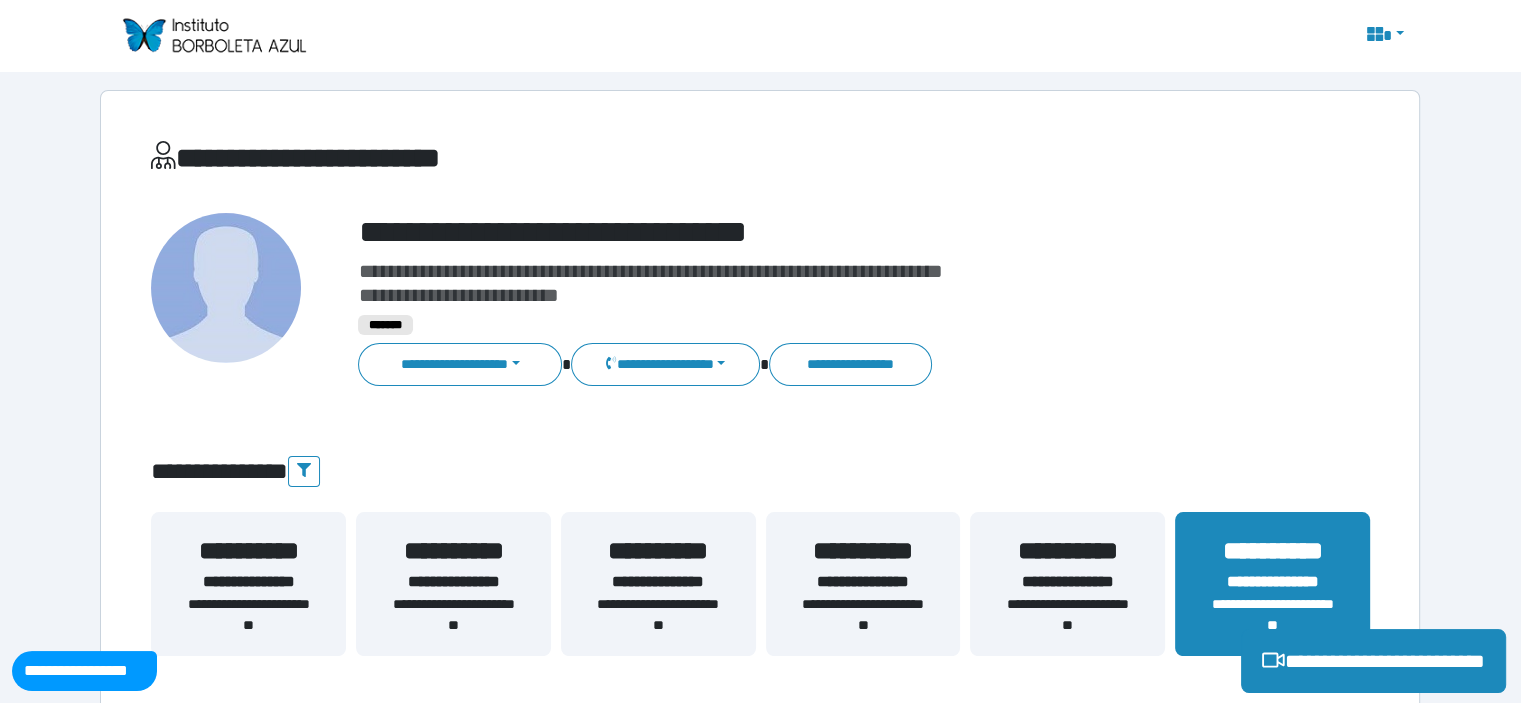 scroll, scrollTop: 0, scrollLeft: 0, axis: both 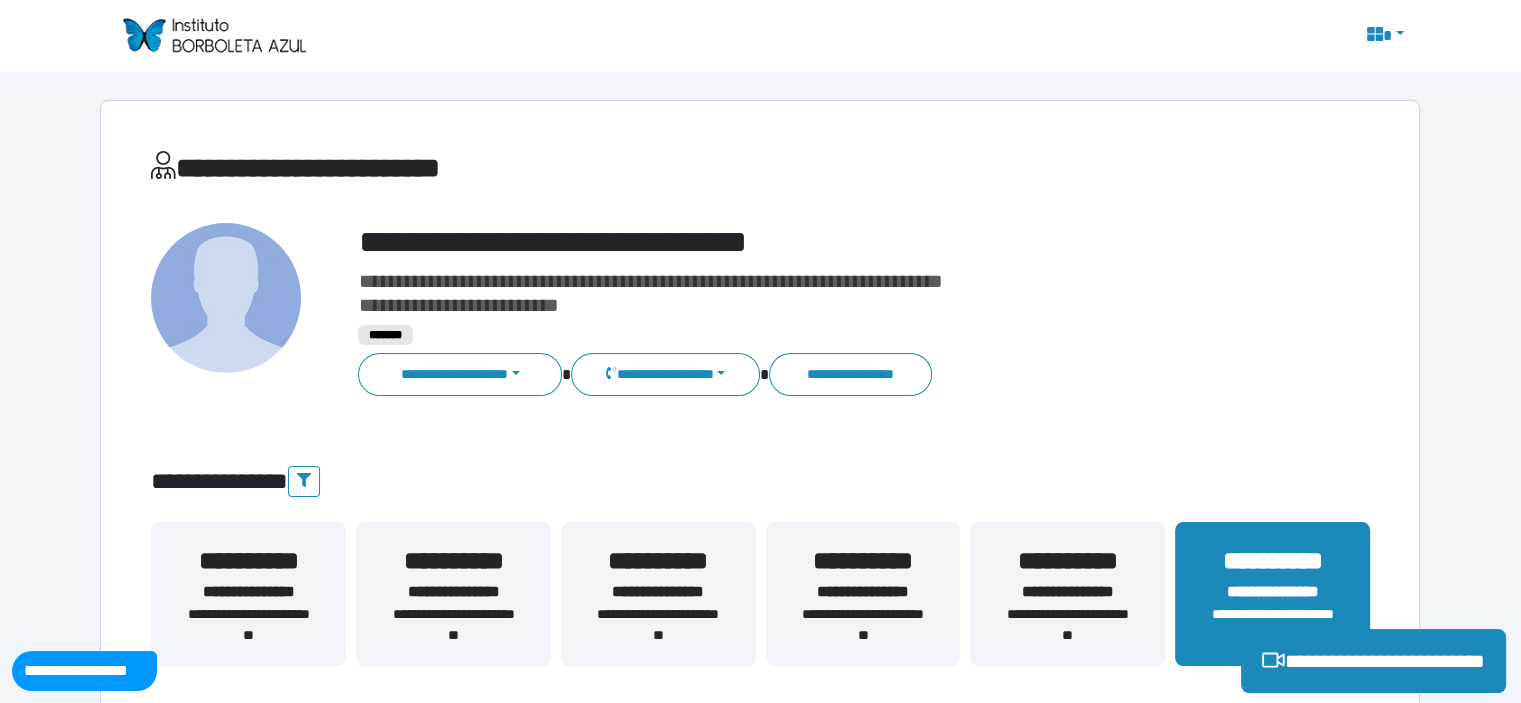 click on "**********" at bounding box center (1272, 592) 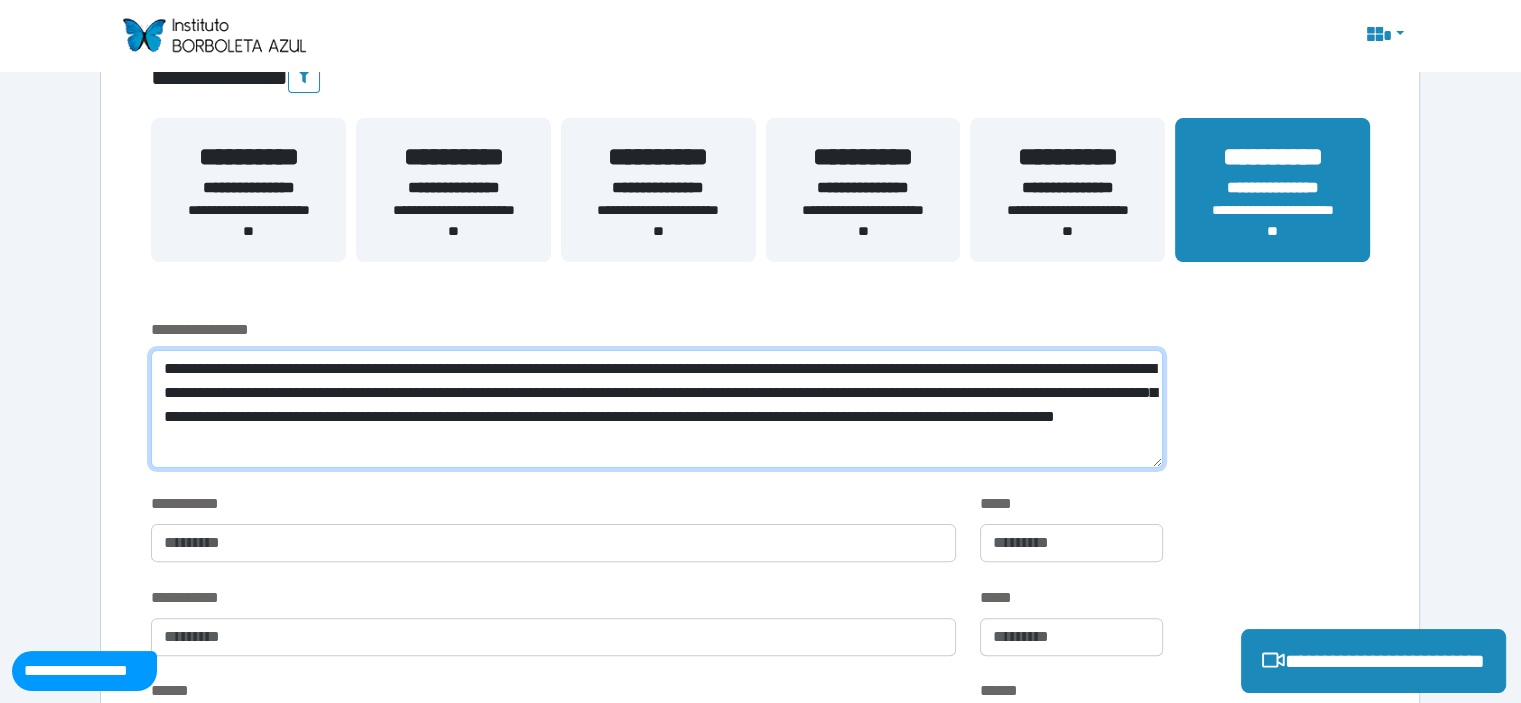 scroll, scrollTop: 426, scrollLeft: 0, axis: vertical 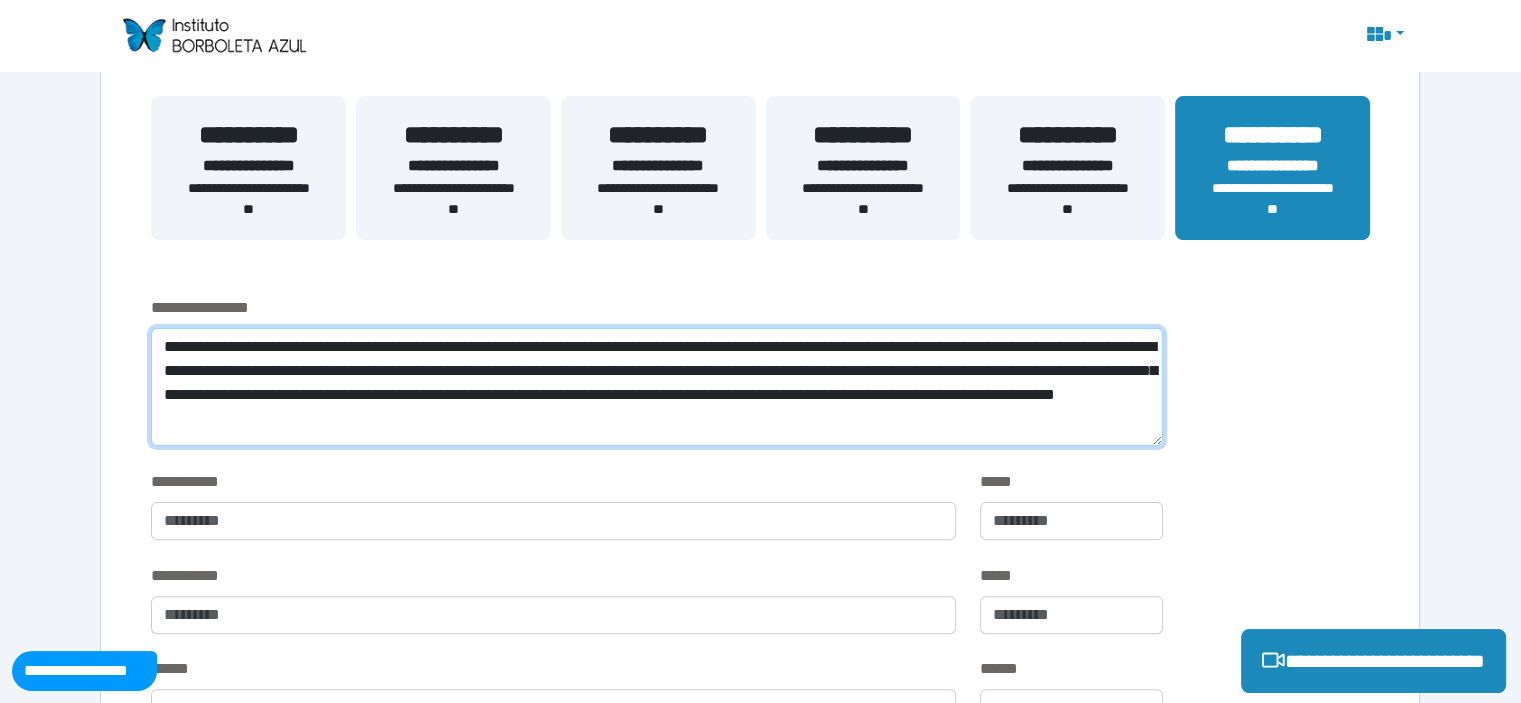 click on "**********" at bounding box center (656, 387) 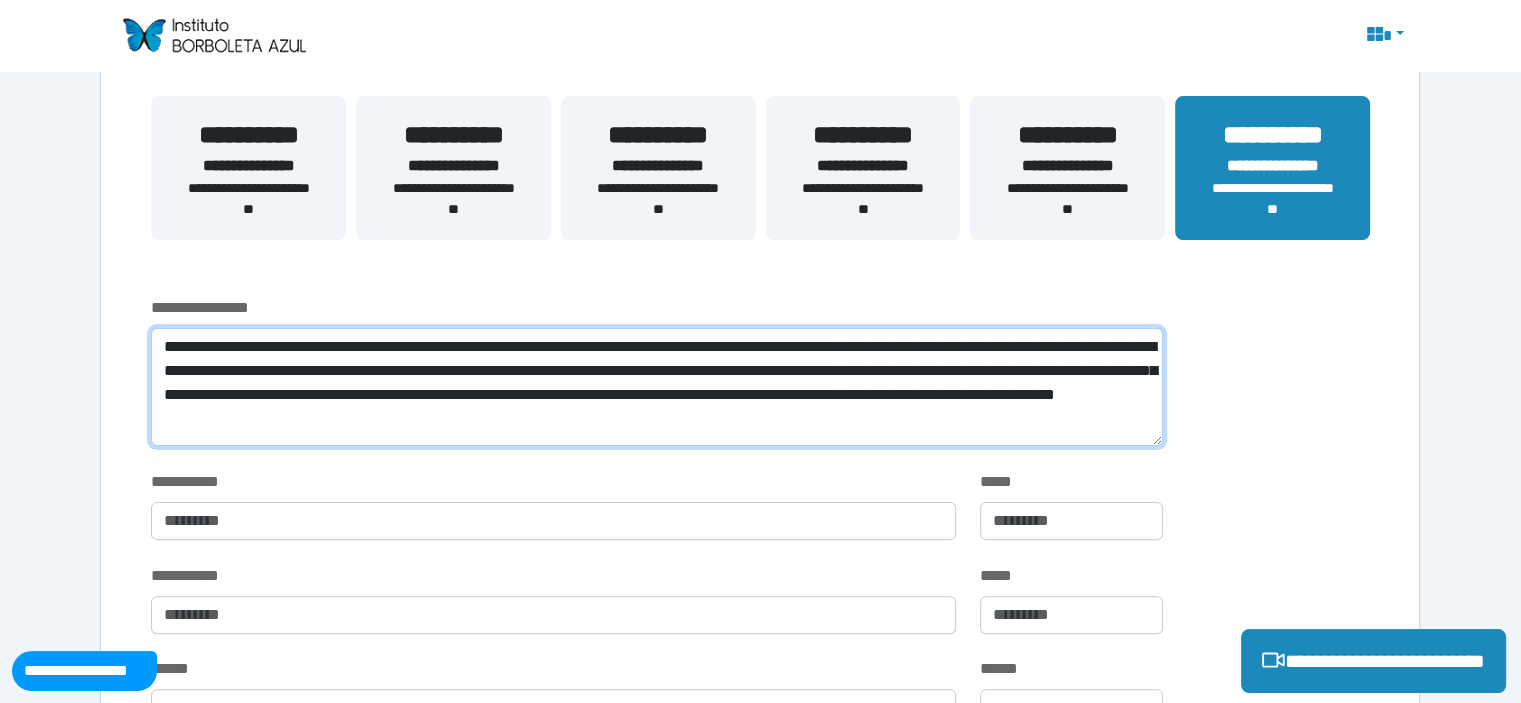 type 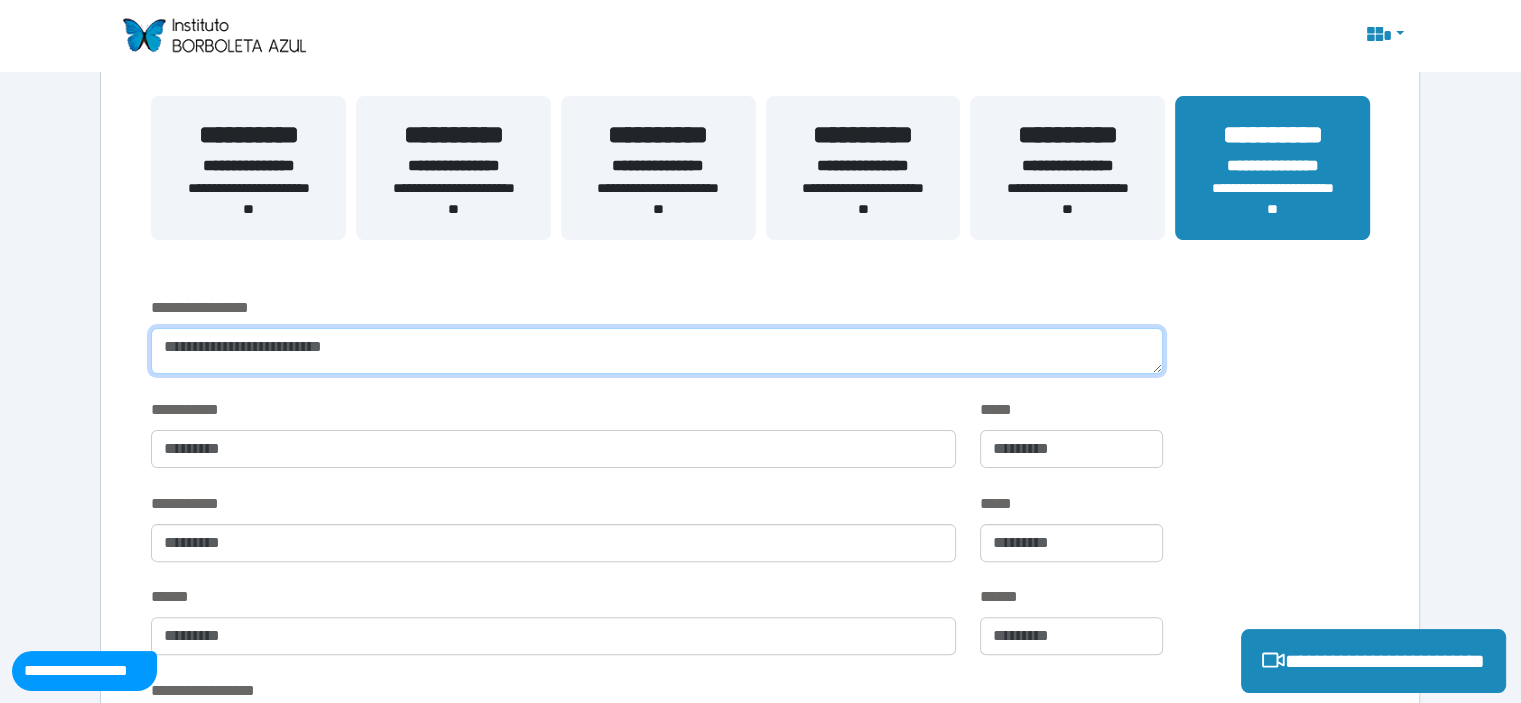 click on "**********" at bounding box center [863, 168] 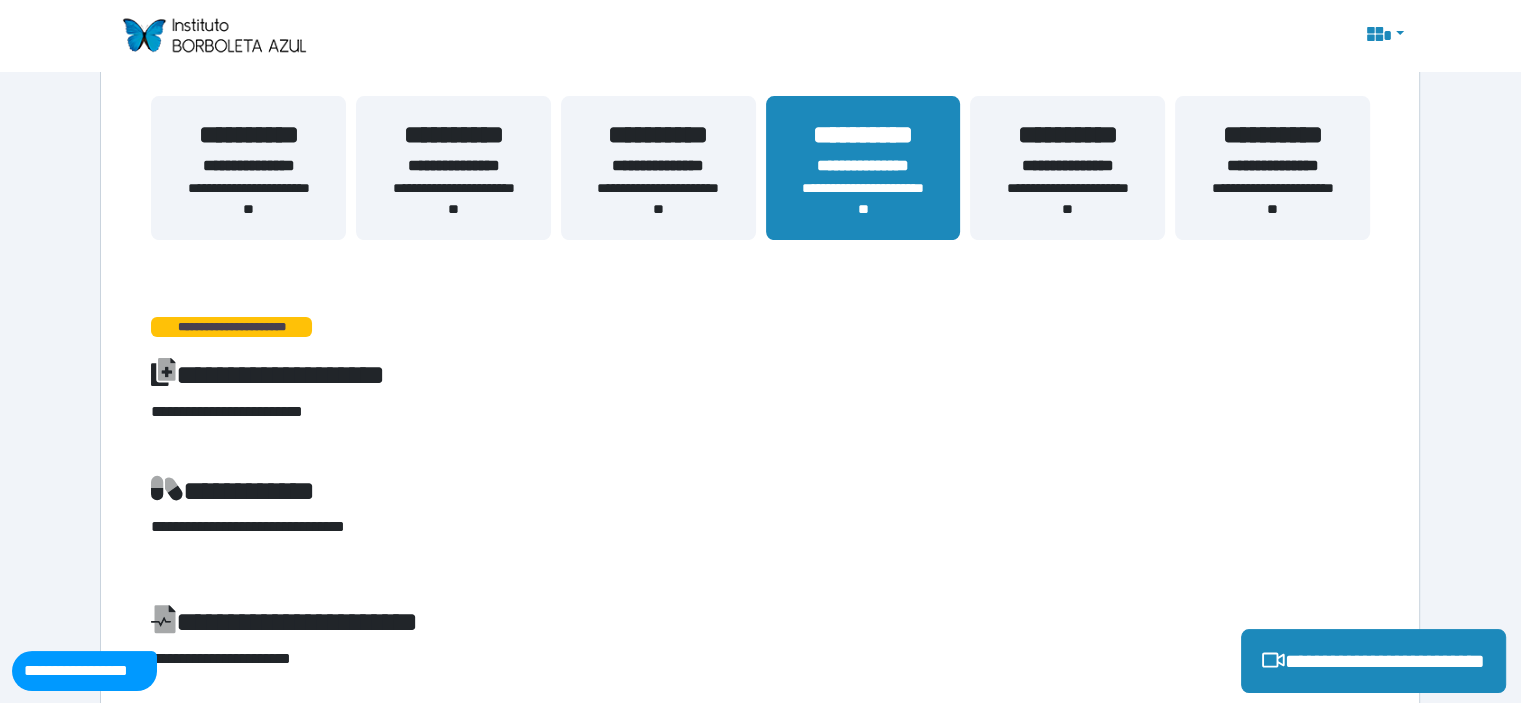 click on "**********" at bounding box center (1067, 166) 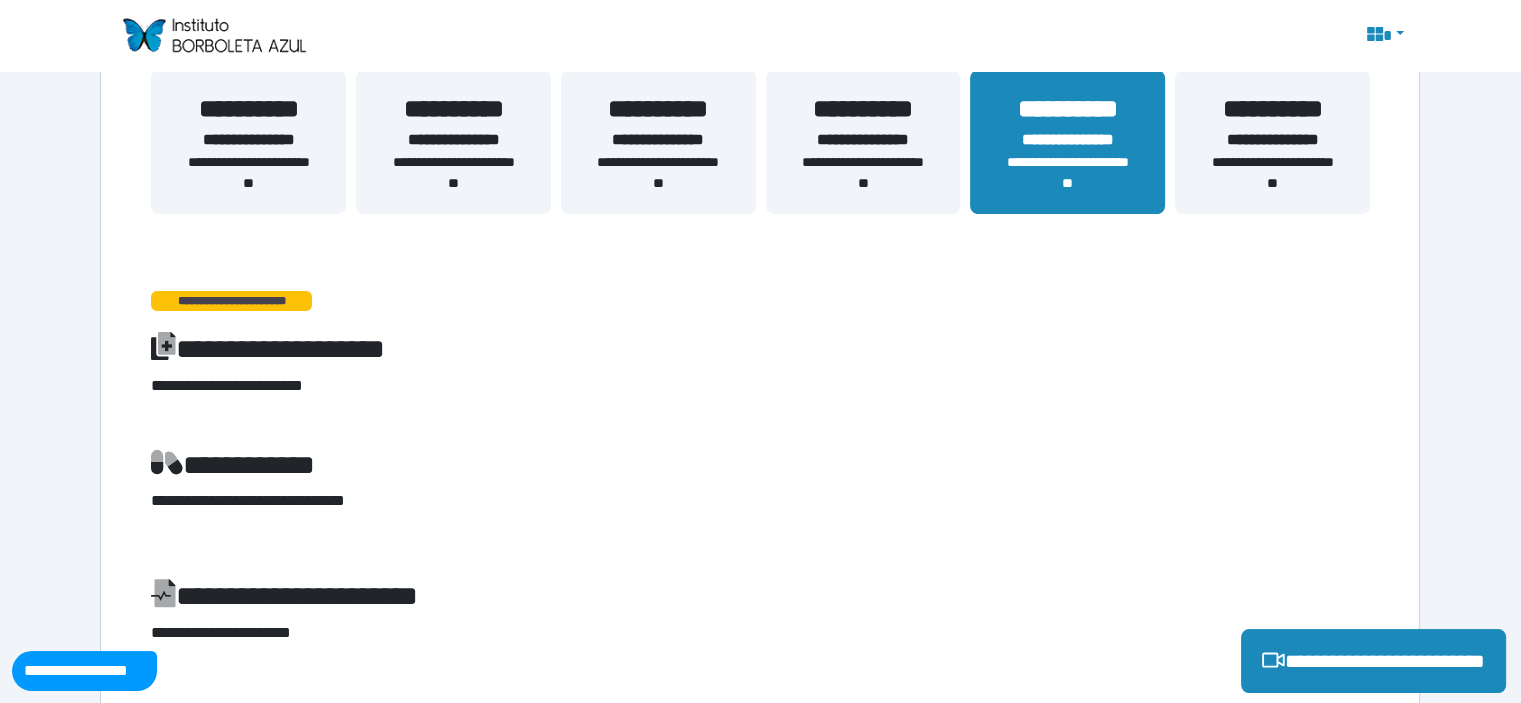 scroll, scrollTop: 308, scrollLeft: 0, axis: vertical 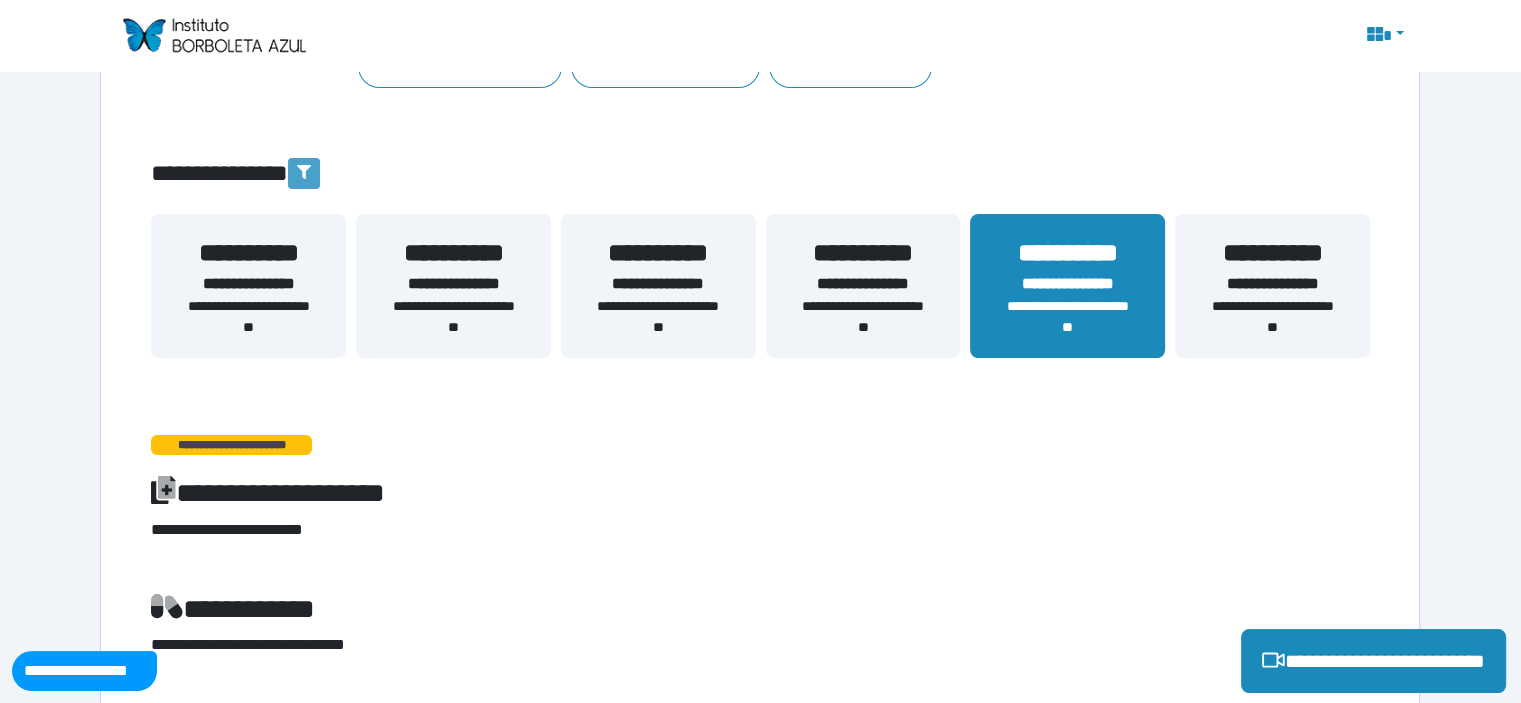 click 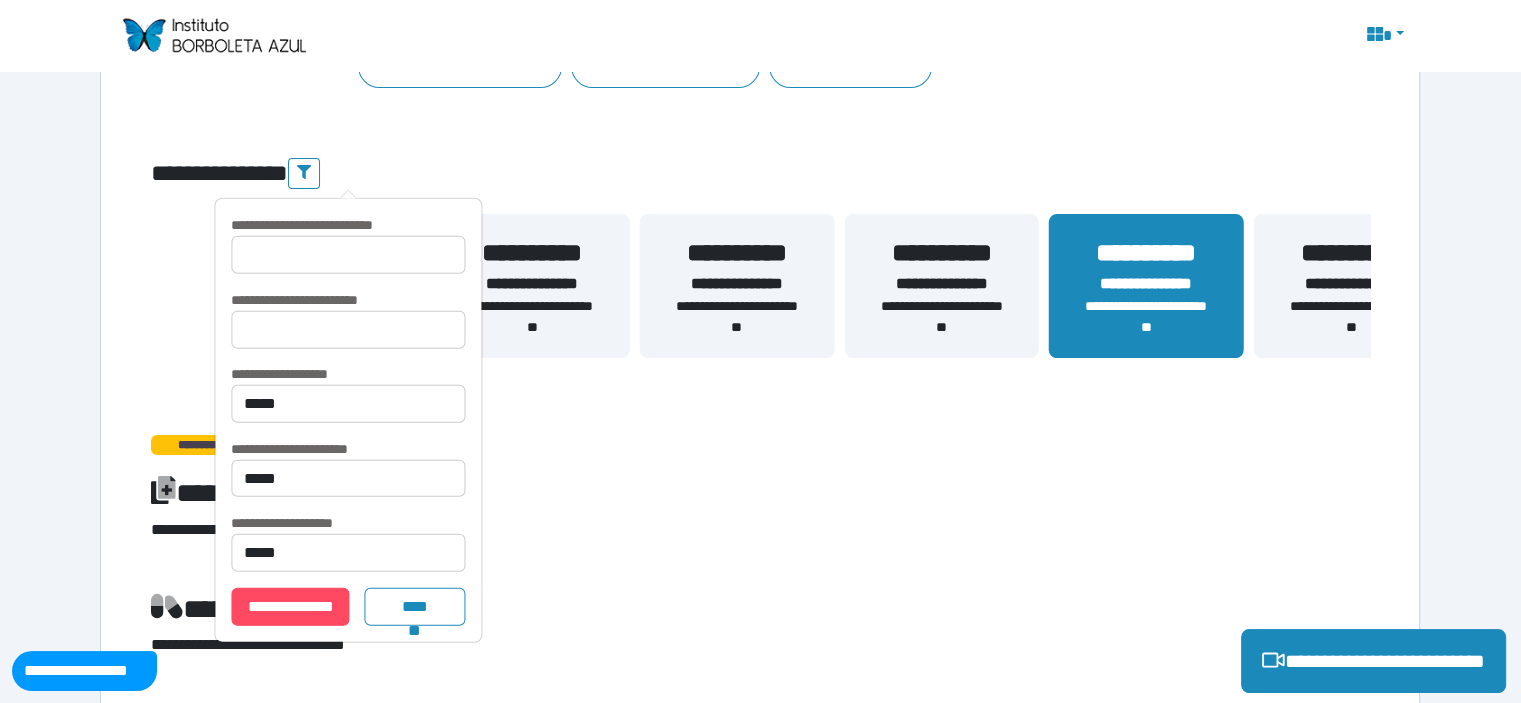 drag, startPoint x: 723, startPoint y: 219, endPoint x: 1116, endPoint y: 287, distance: 398.83957 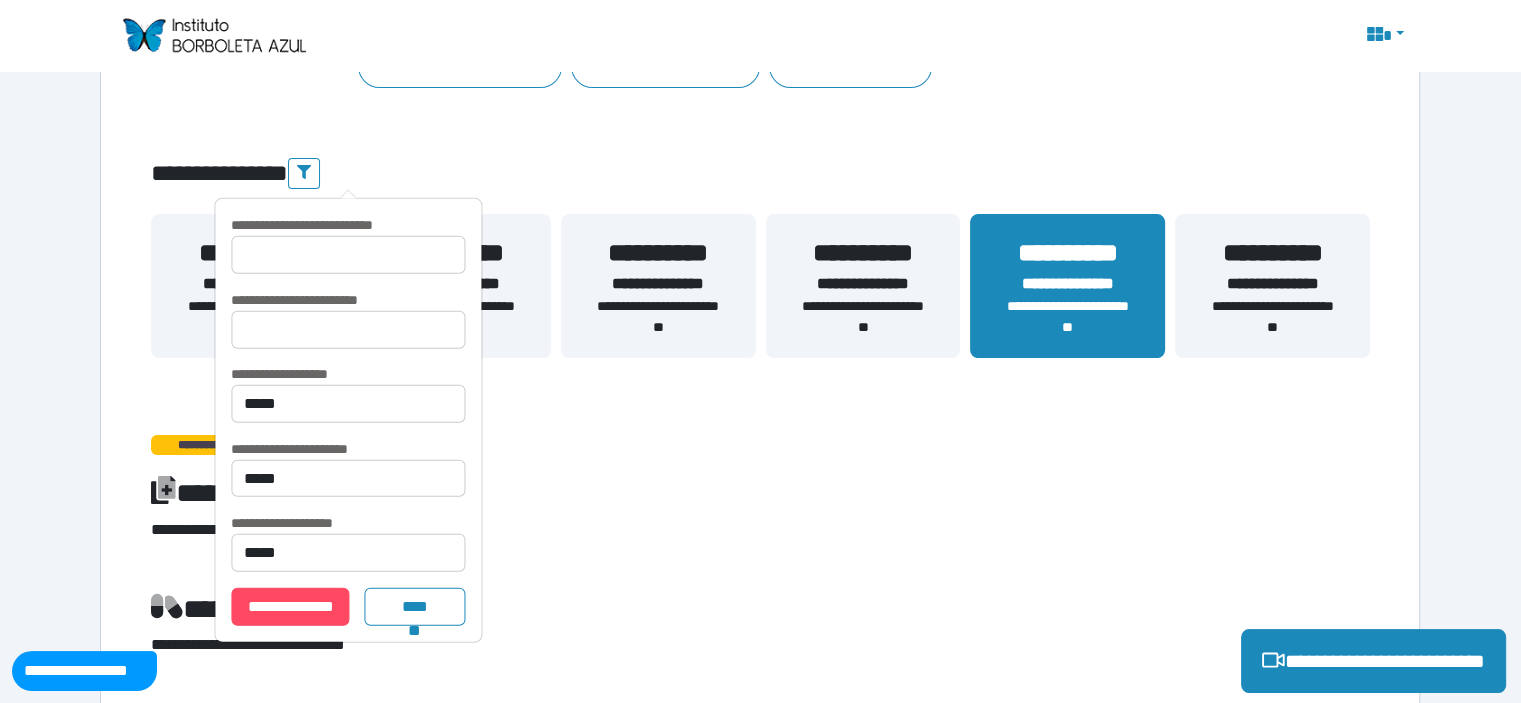 click on "**********" at bounding box center [1067, 284] 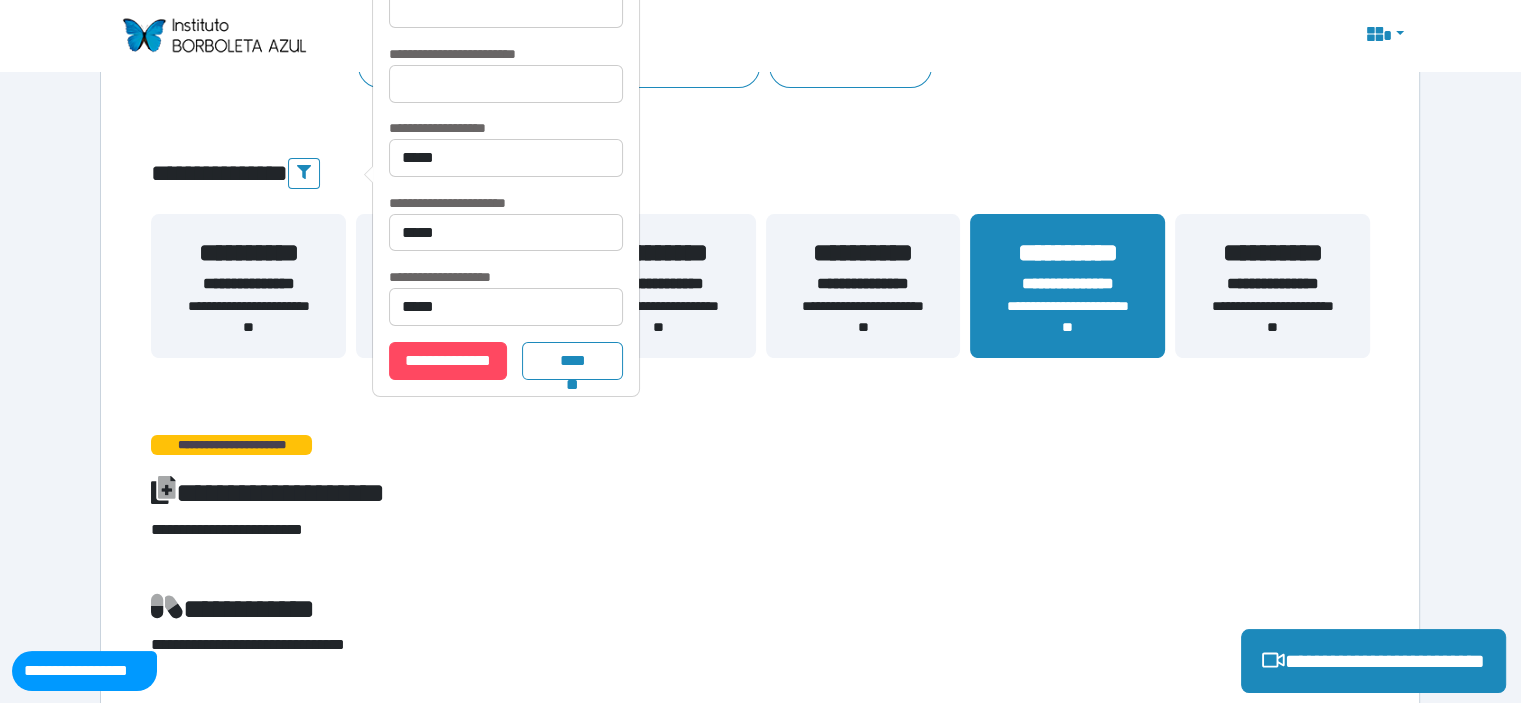 scroll, scrollTop: 0, scrollLeft: 0, axis: both 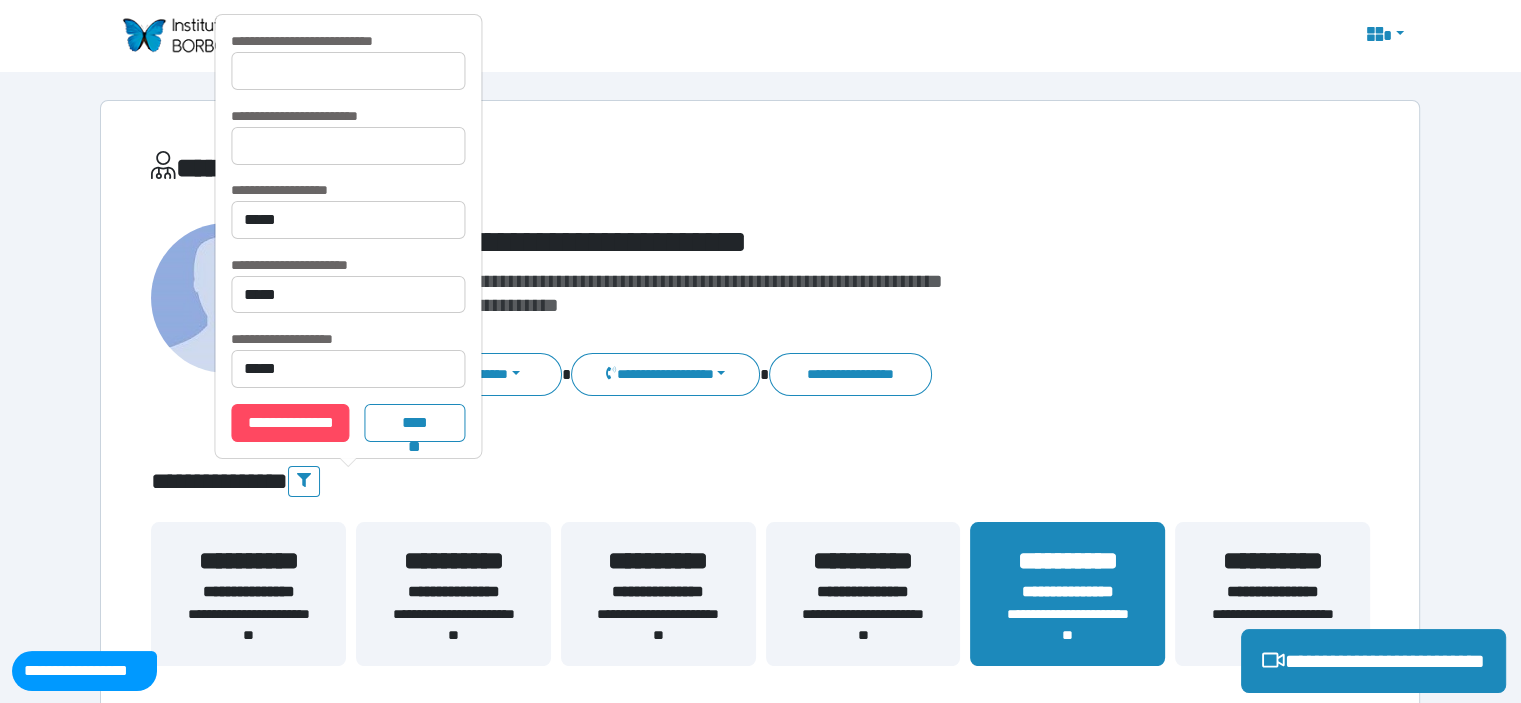click on "**********" at bounding box center (812, 293) 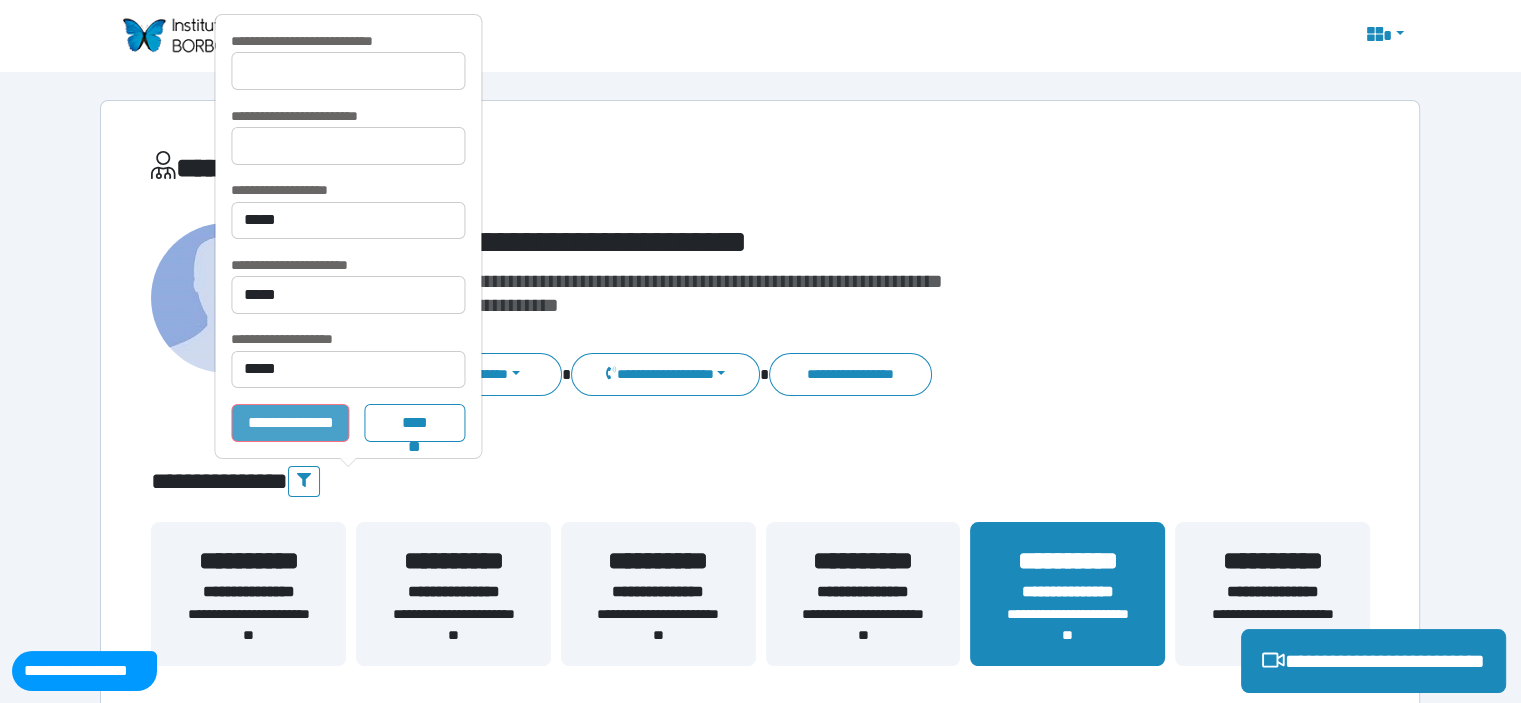 click on "**********" at bounding box center (290, 423) 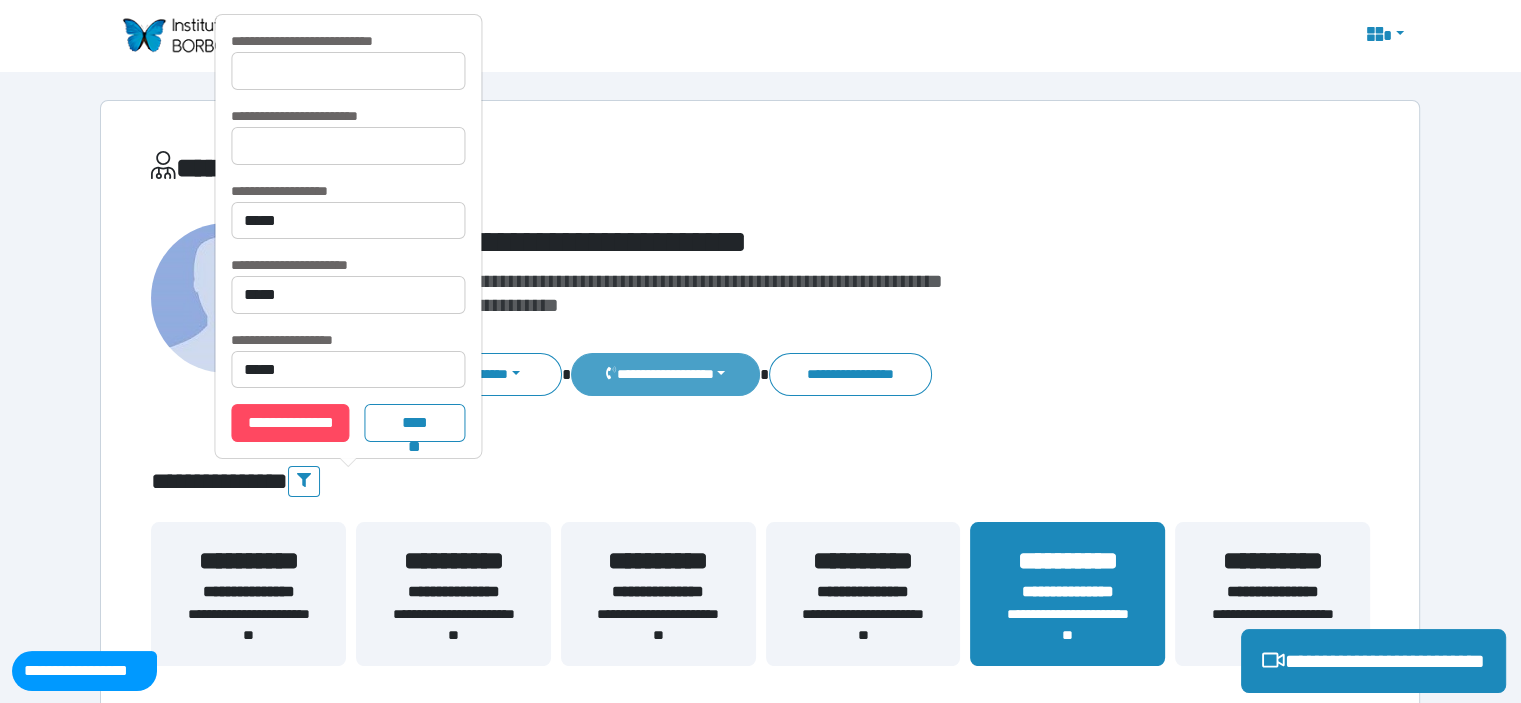 click on "**********" at bounding box center [665, 374] 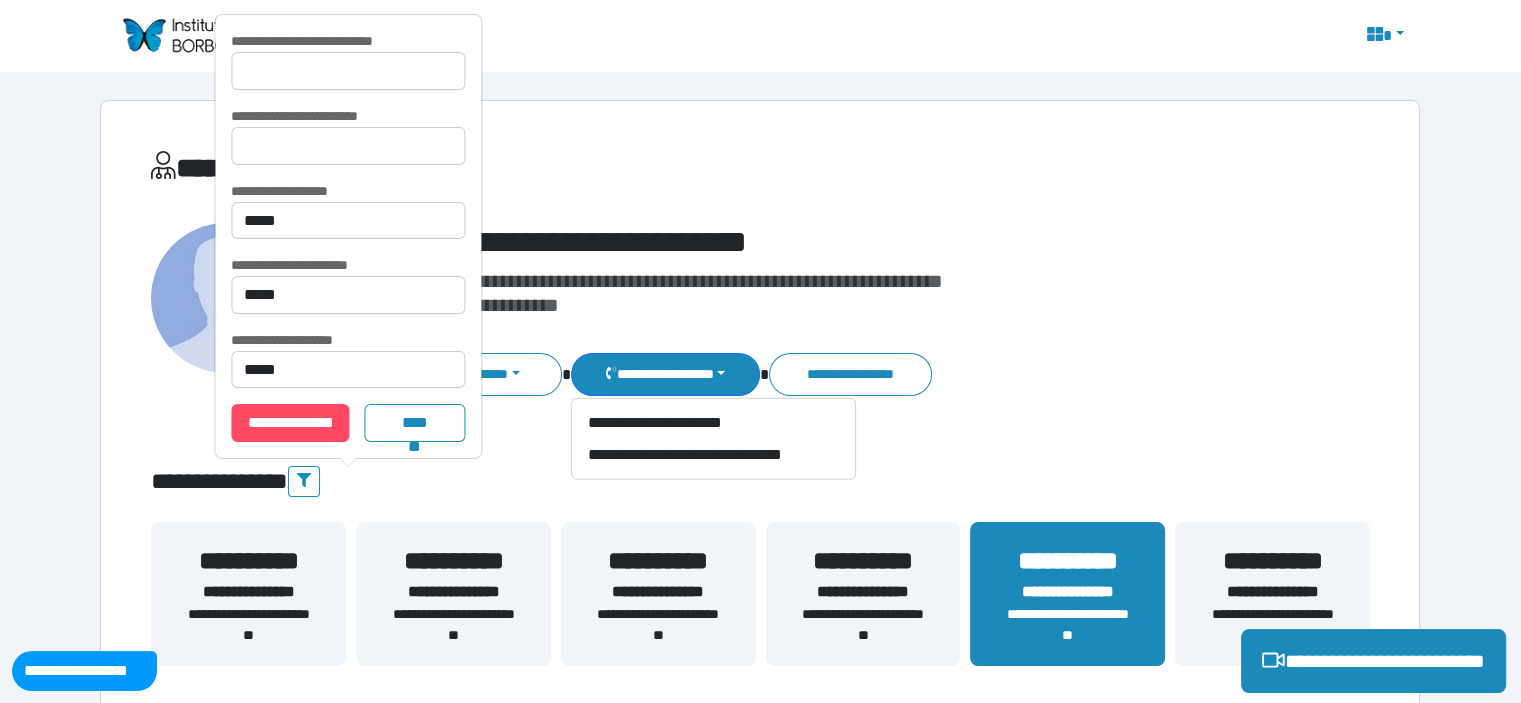 click on "**********" at bounding box center [812, 242] 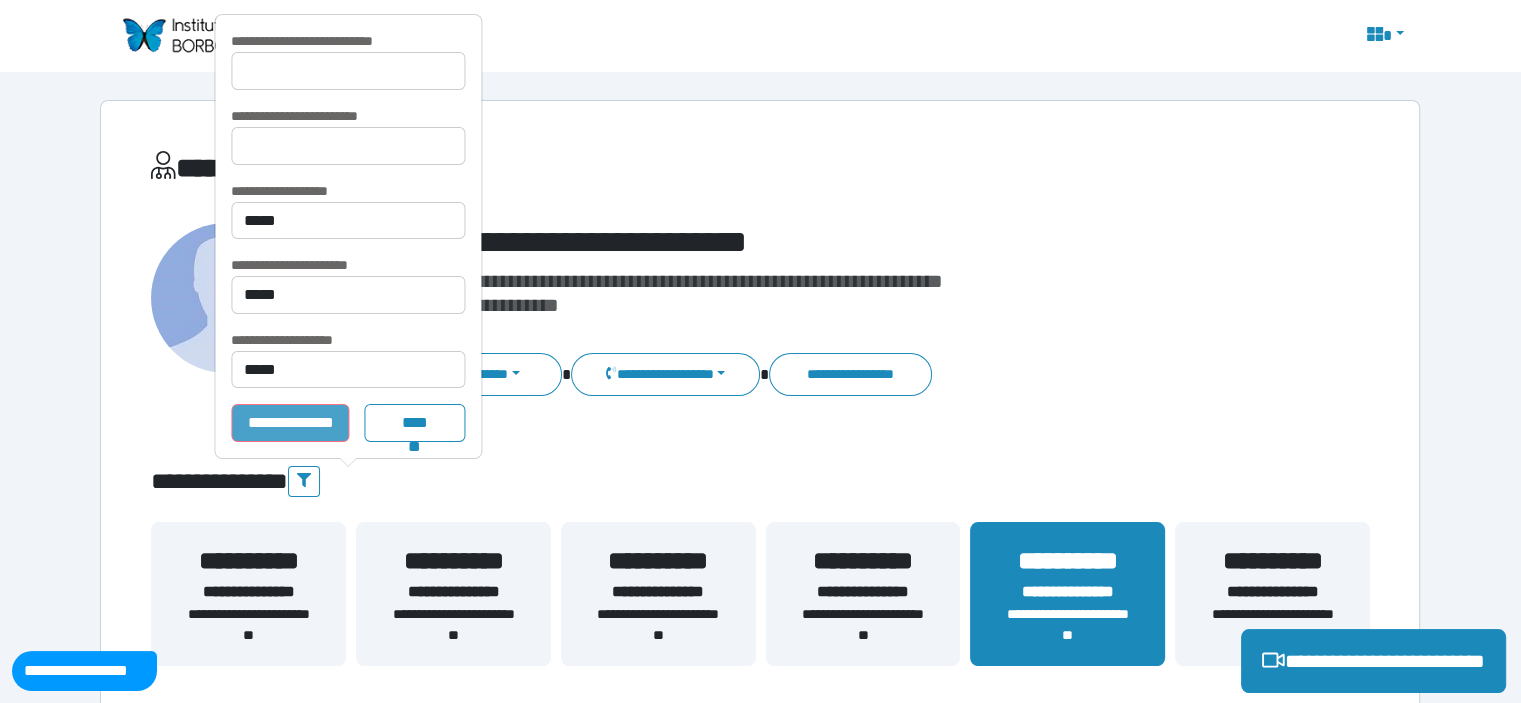 click on "**********" at bounding box center [290, 423] 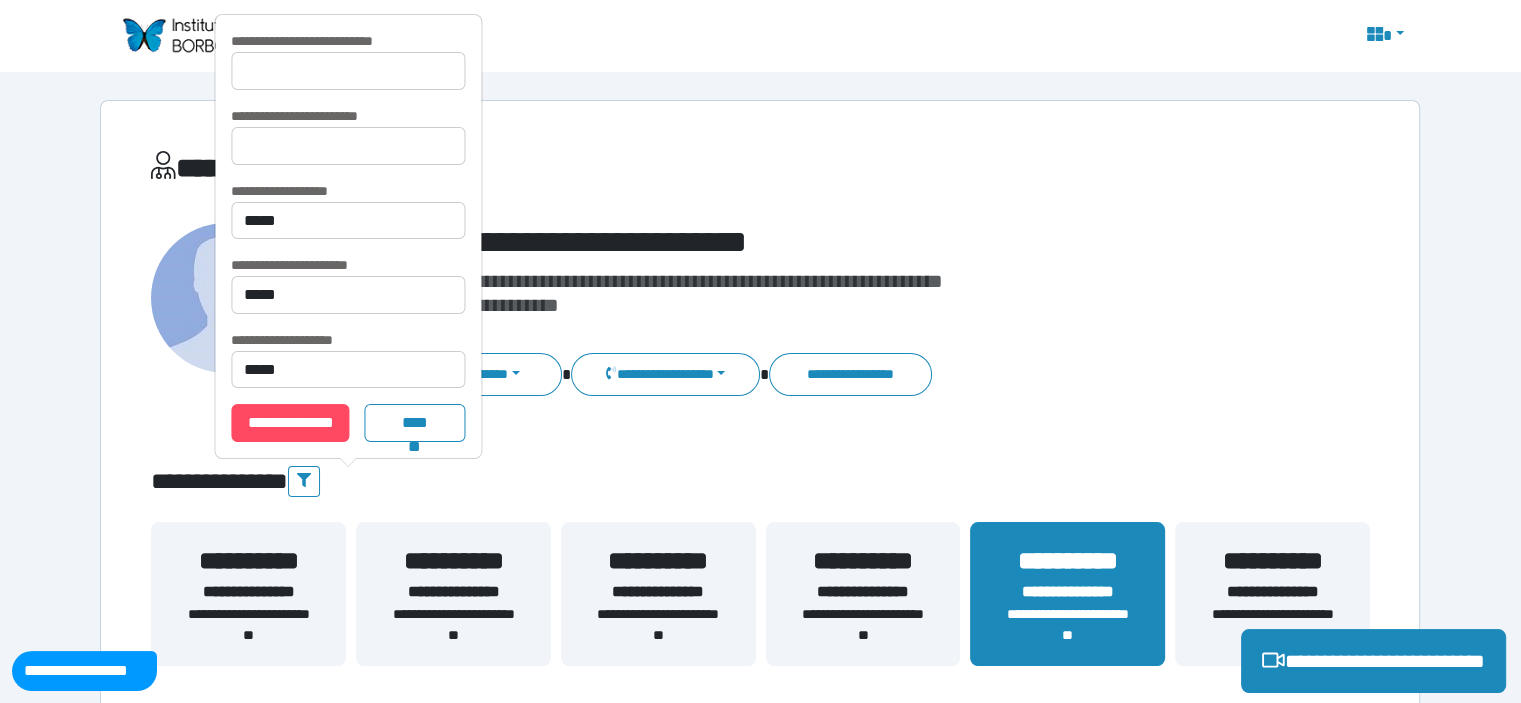 click on "**********" at bounding box center (760, 2012) 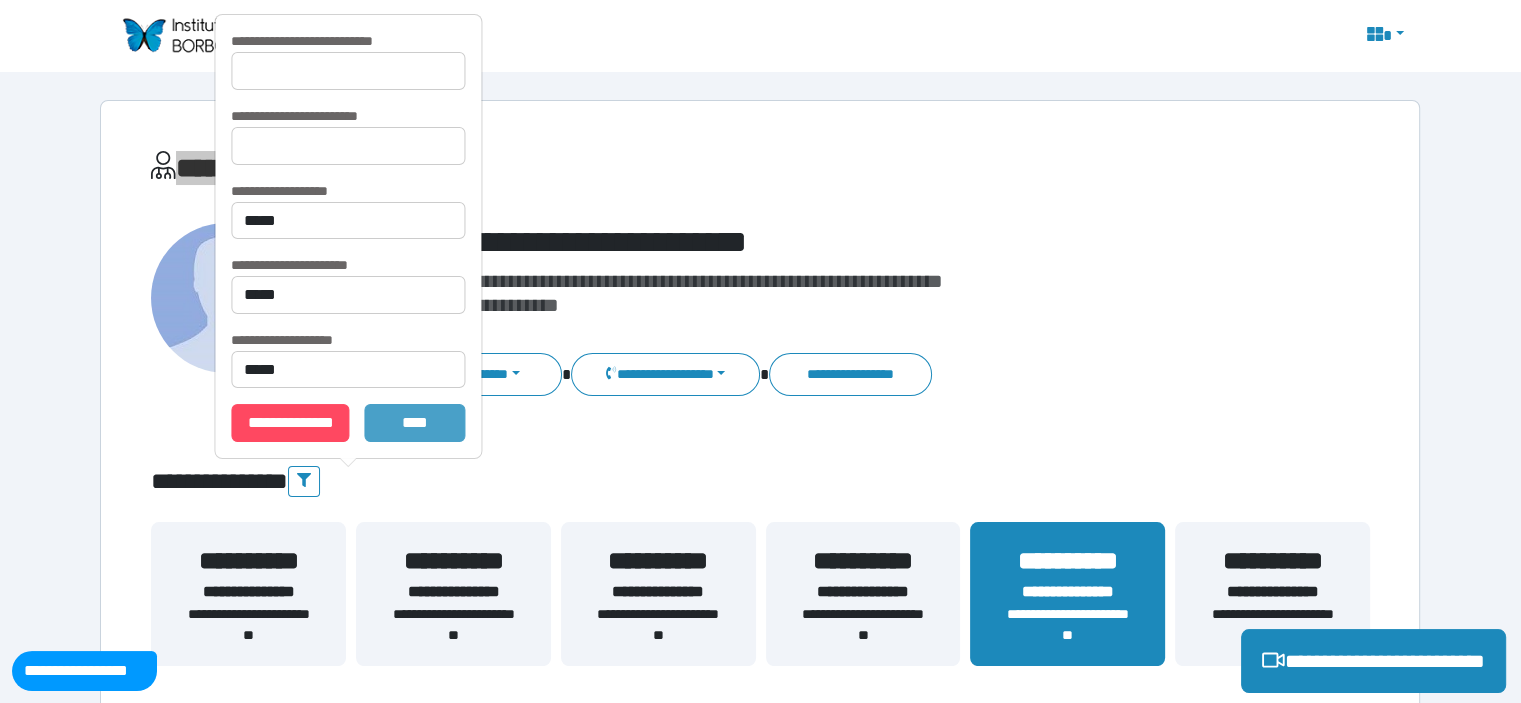 scroll, scrollTop: 0, scrollLeft: 0, axis: both 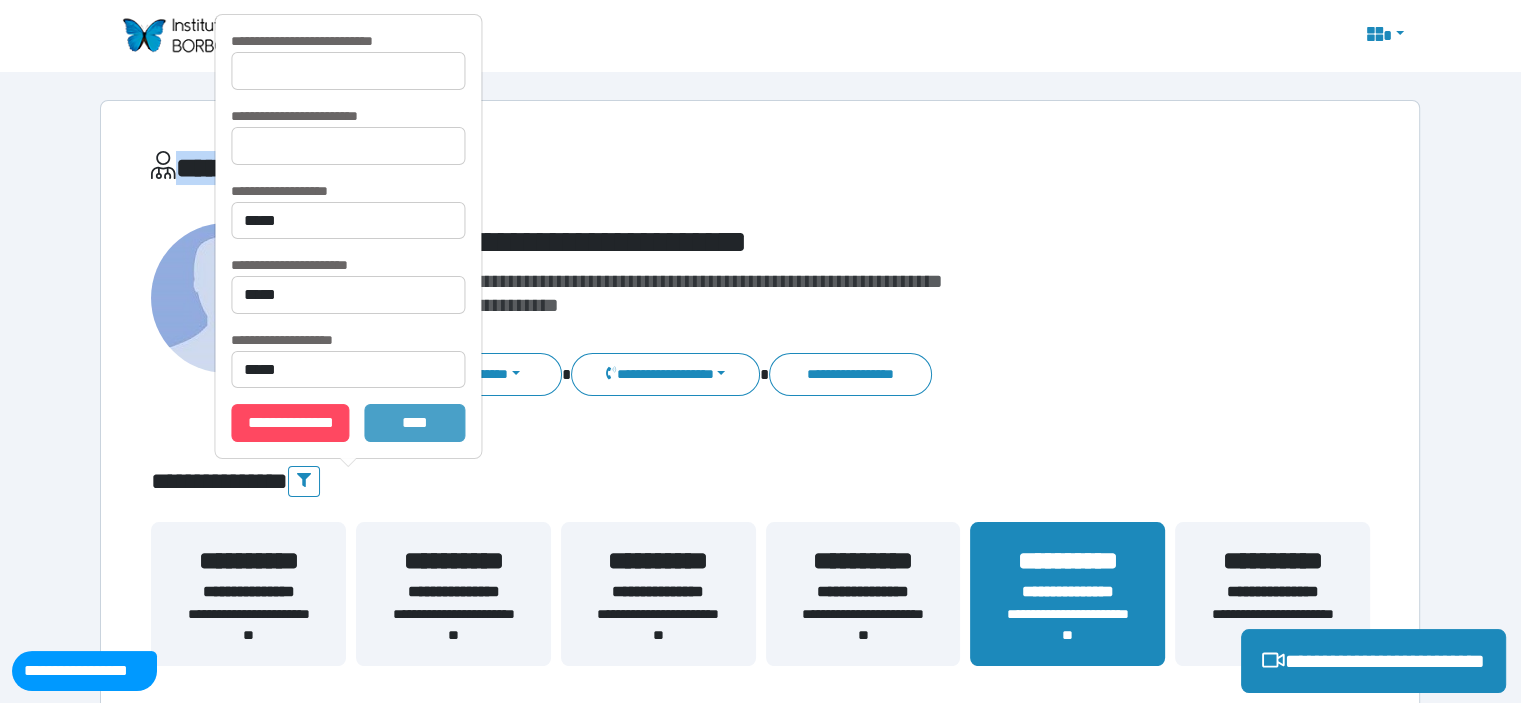 click on "*******" at bounding box center (415, 423) 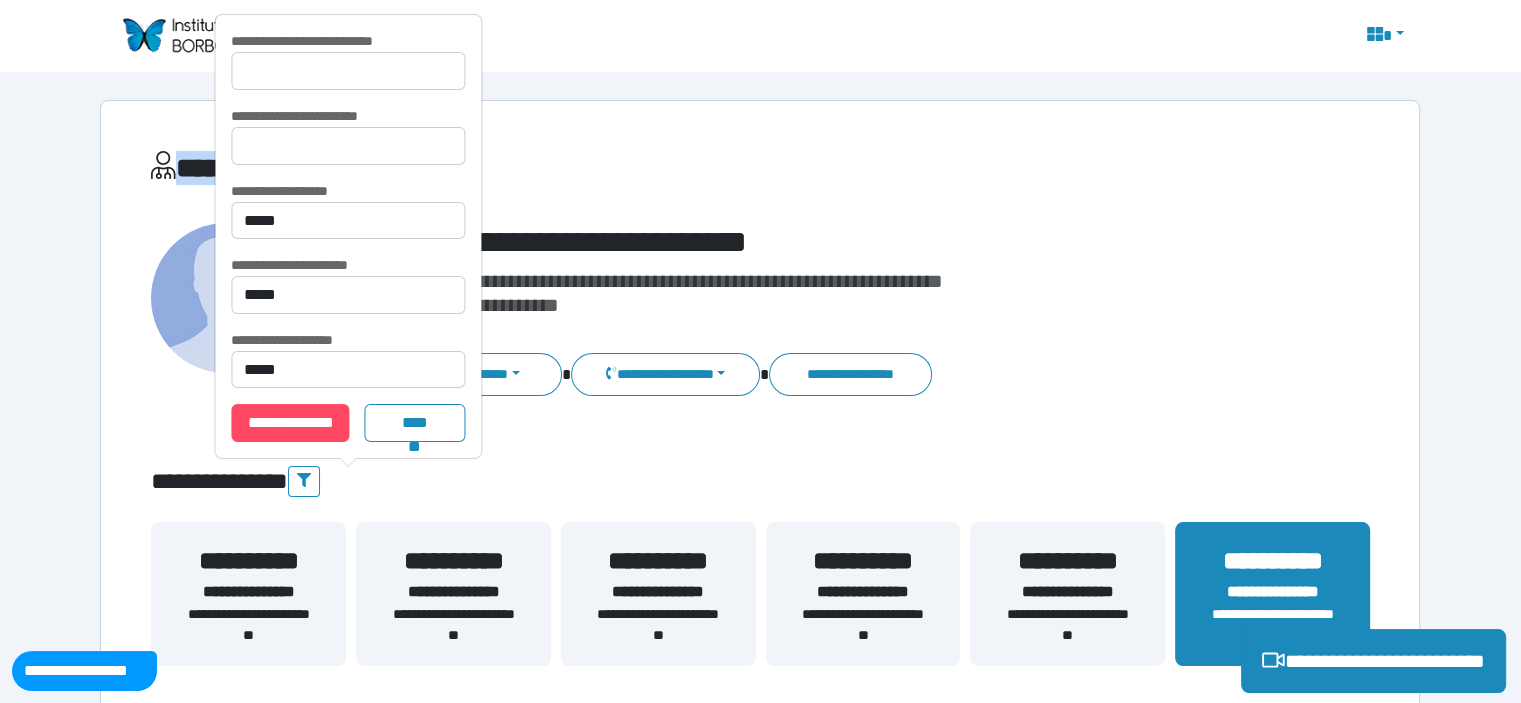 click at bounding box center [213, 35] 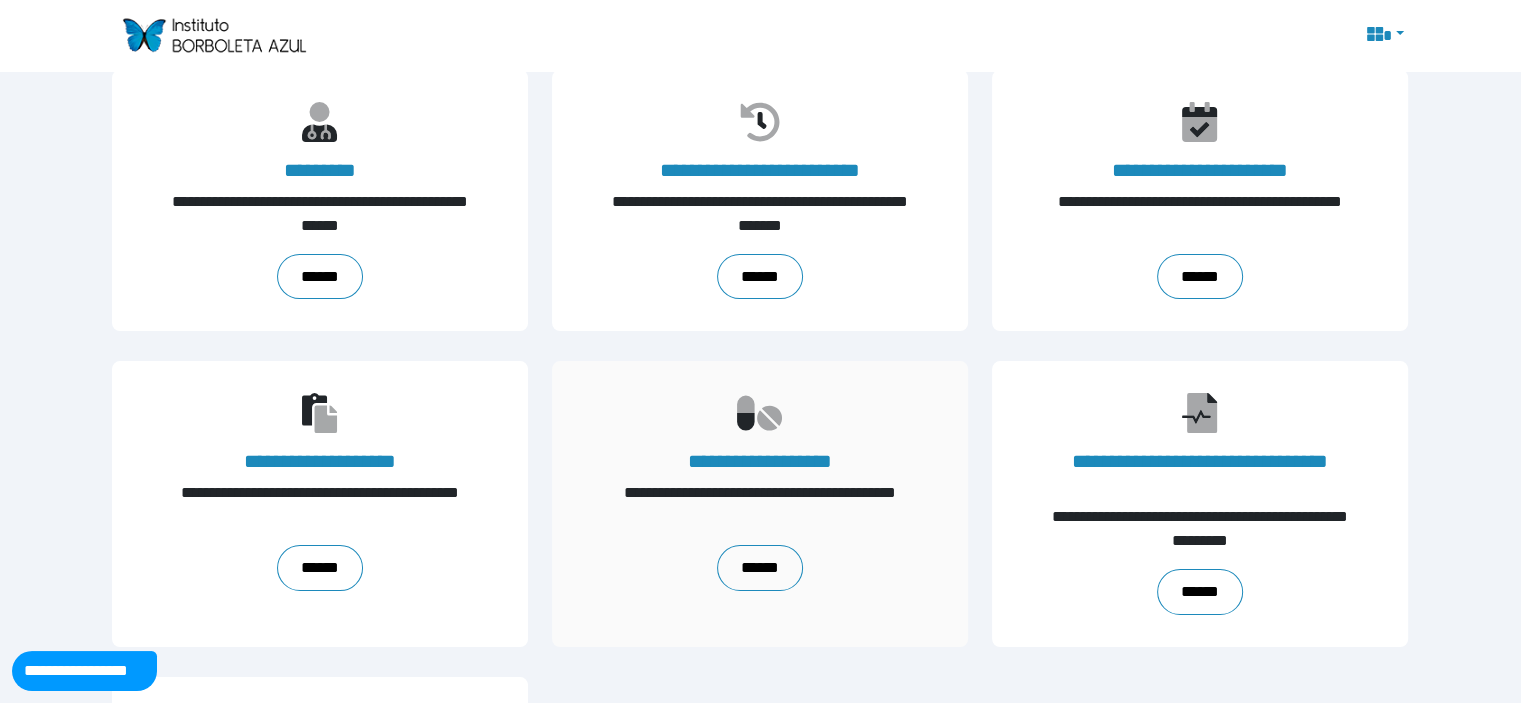 scroll, scrollTop: 86, scrollLeft: 0, axis: vertical 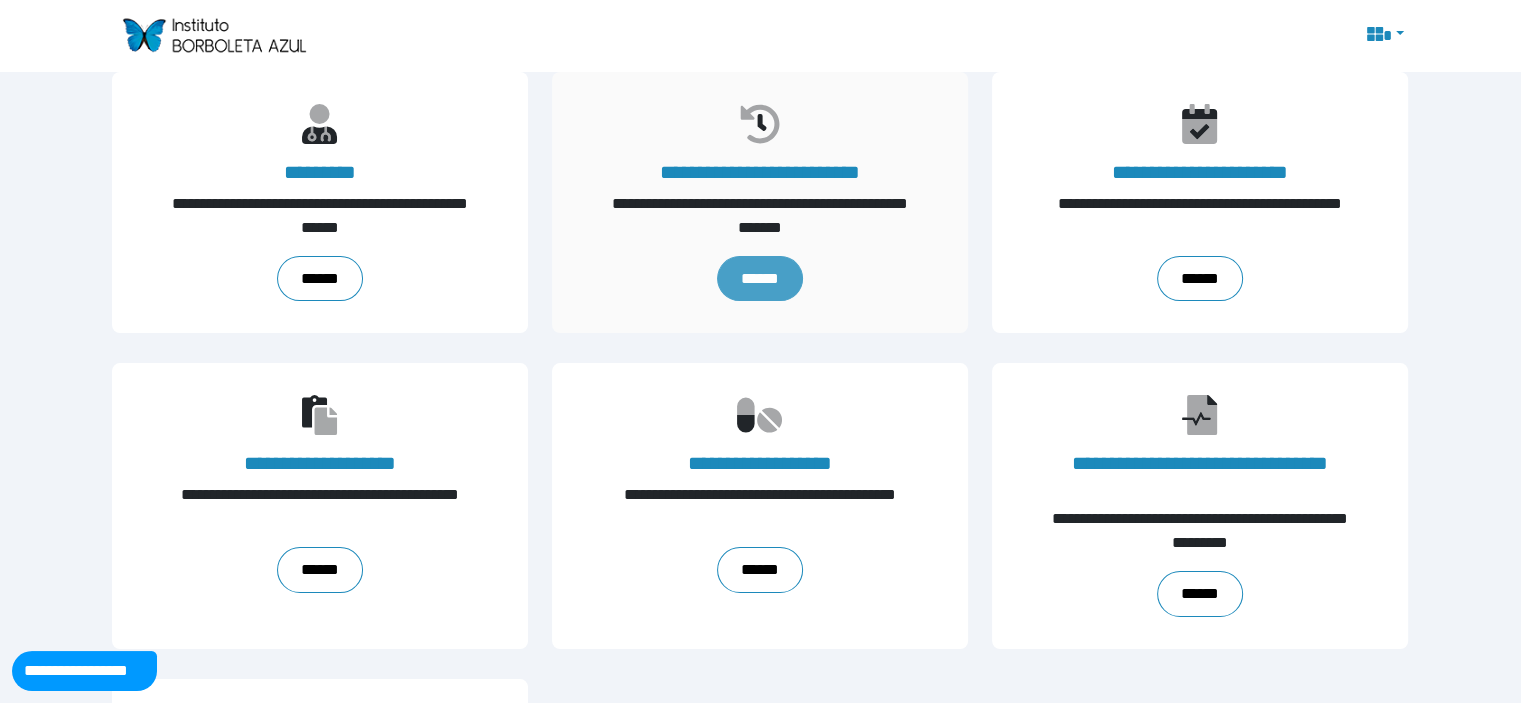 click on "******" at bounding box center [760, 279] 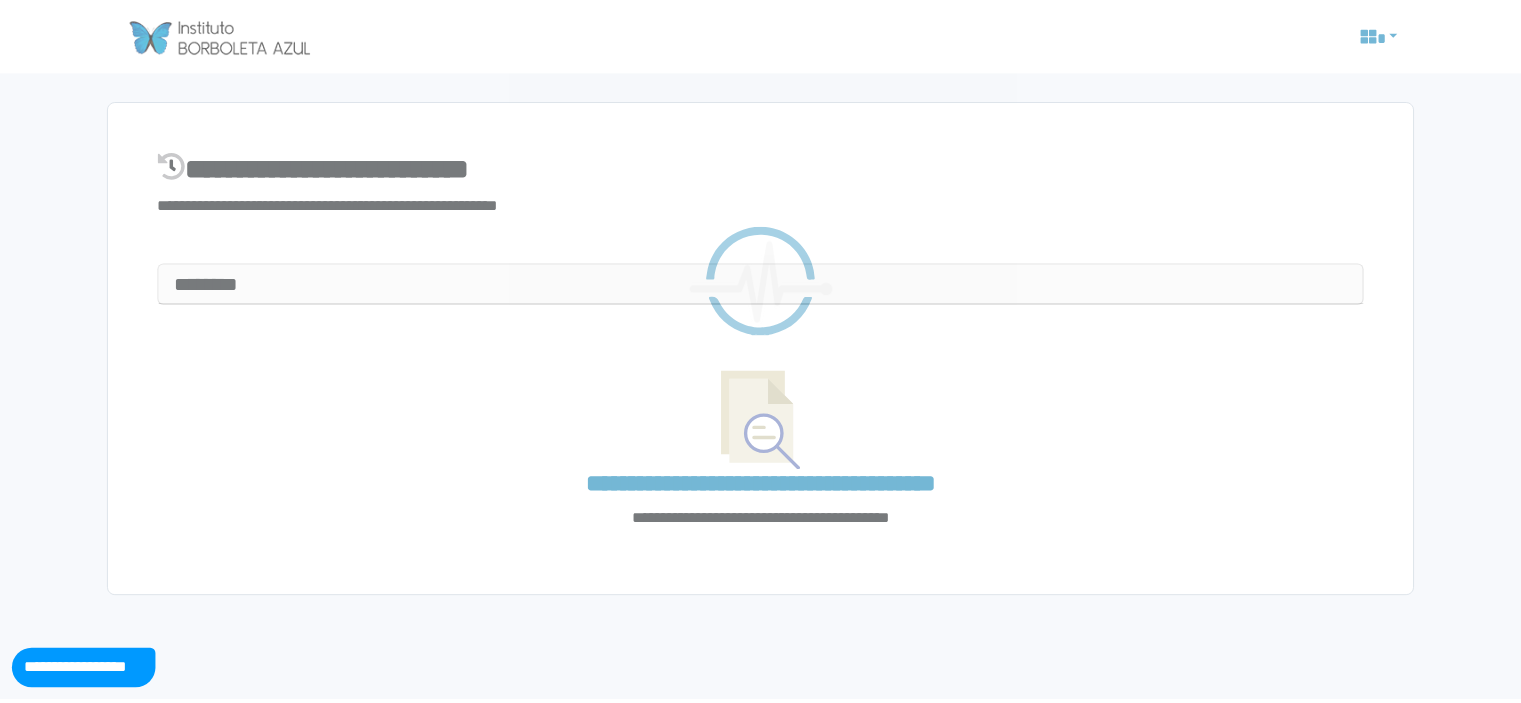 scroll, scrollTop: 0, scrollLeft: 0, axis: both 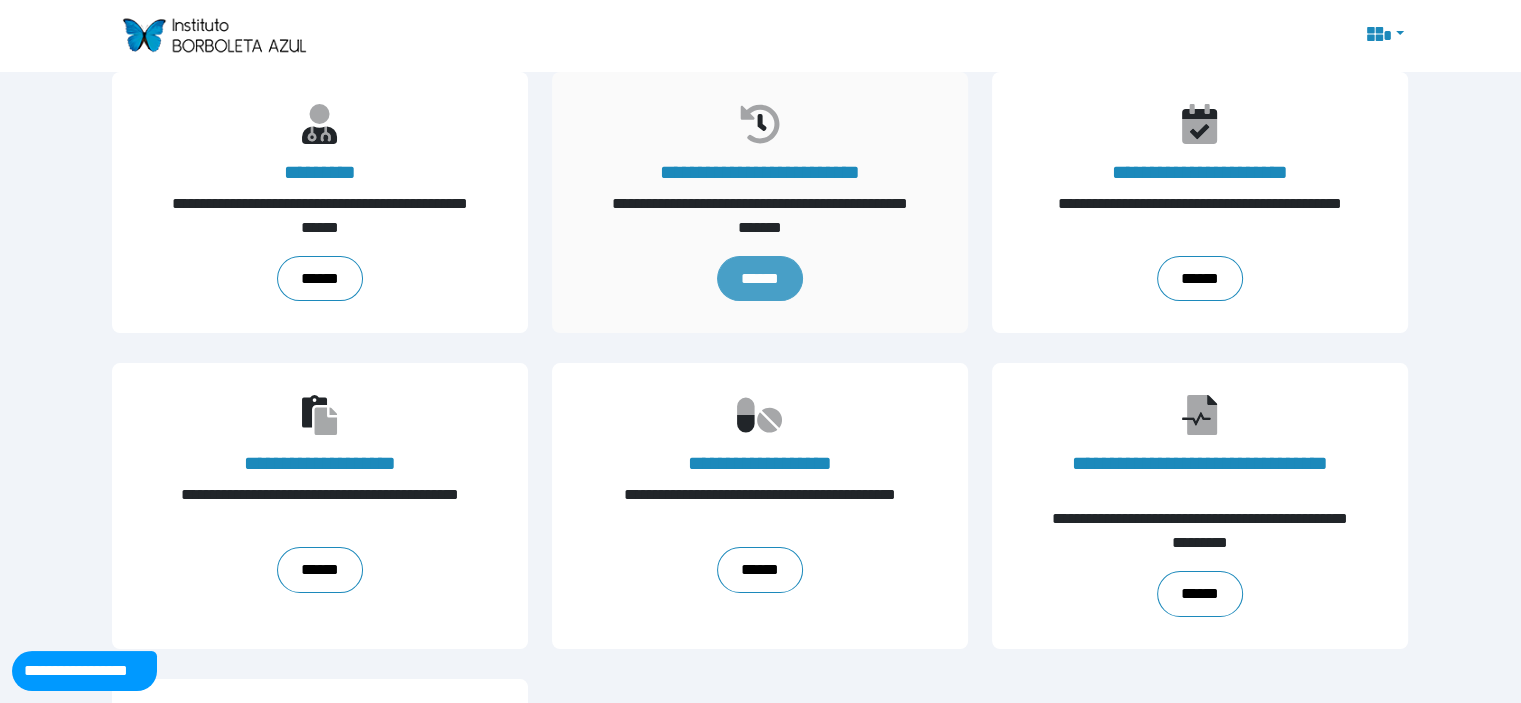 click on "******" at bounding box center (760, 279) 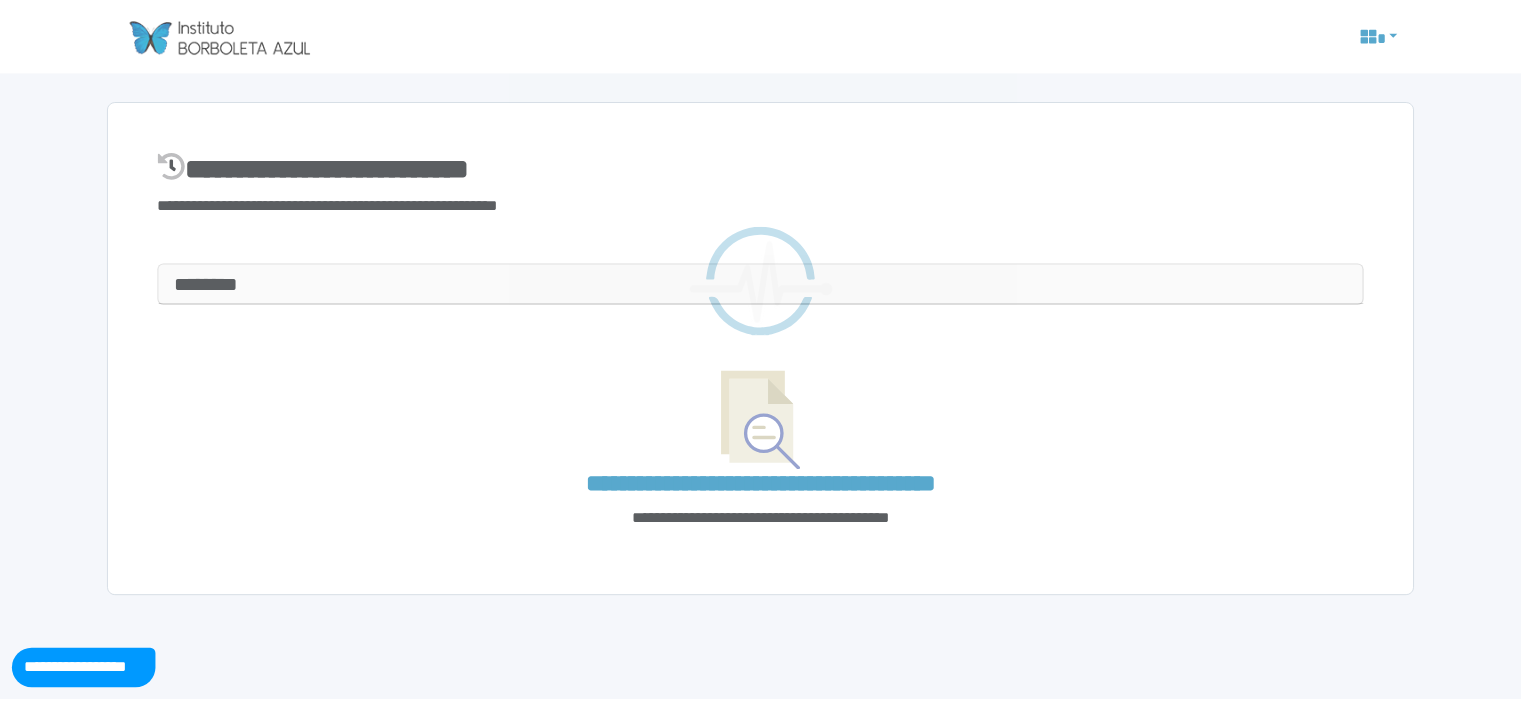 scroll, scrollTop: 0, scrollLeft: 0, axis: both 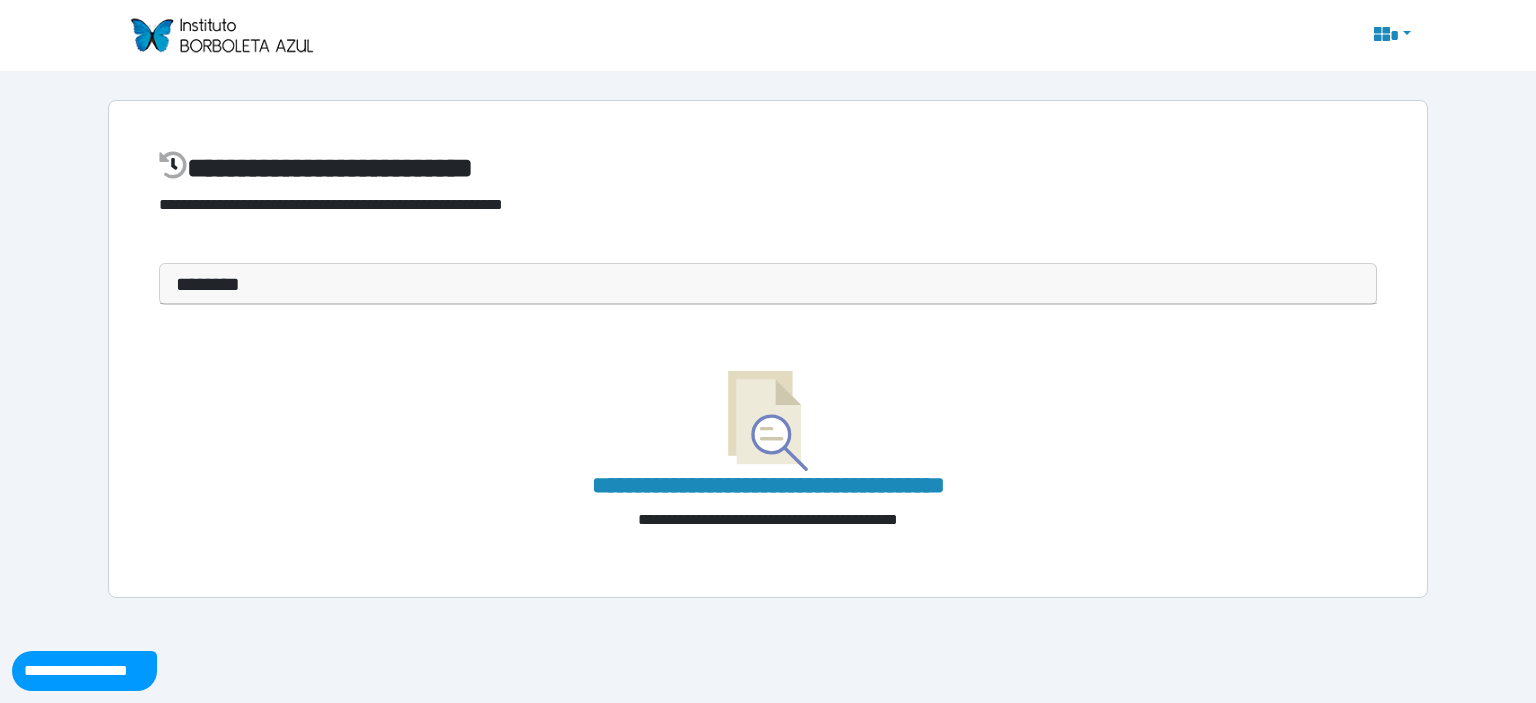 click on "********" at bounding box center [768, 284] 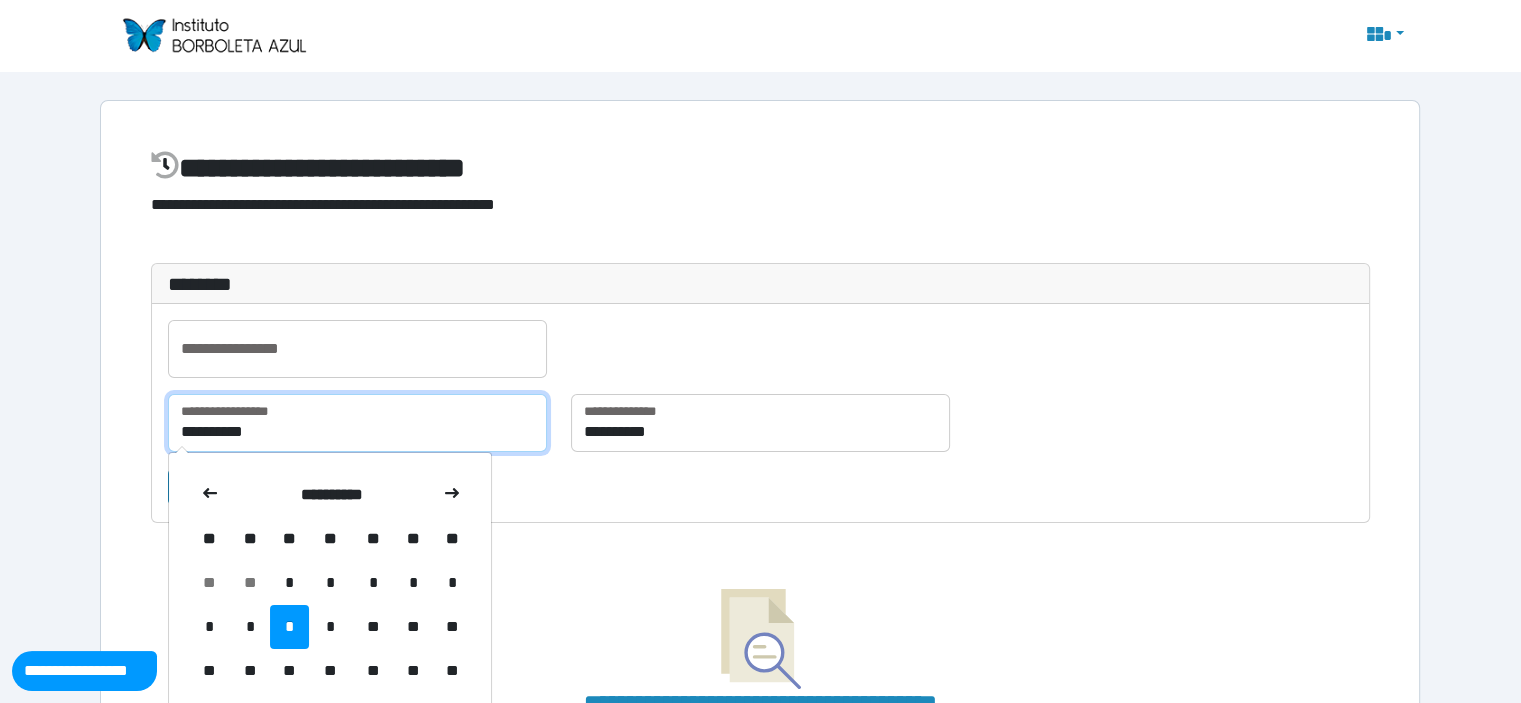 click on "**********" at bounding box center [357, 423] 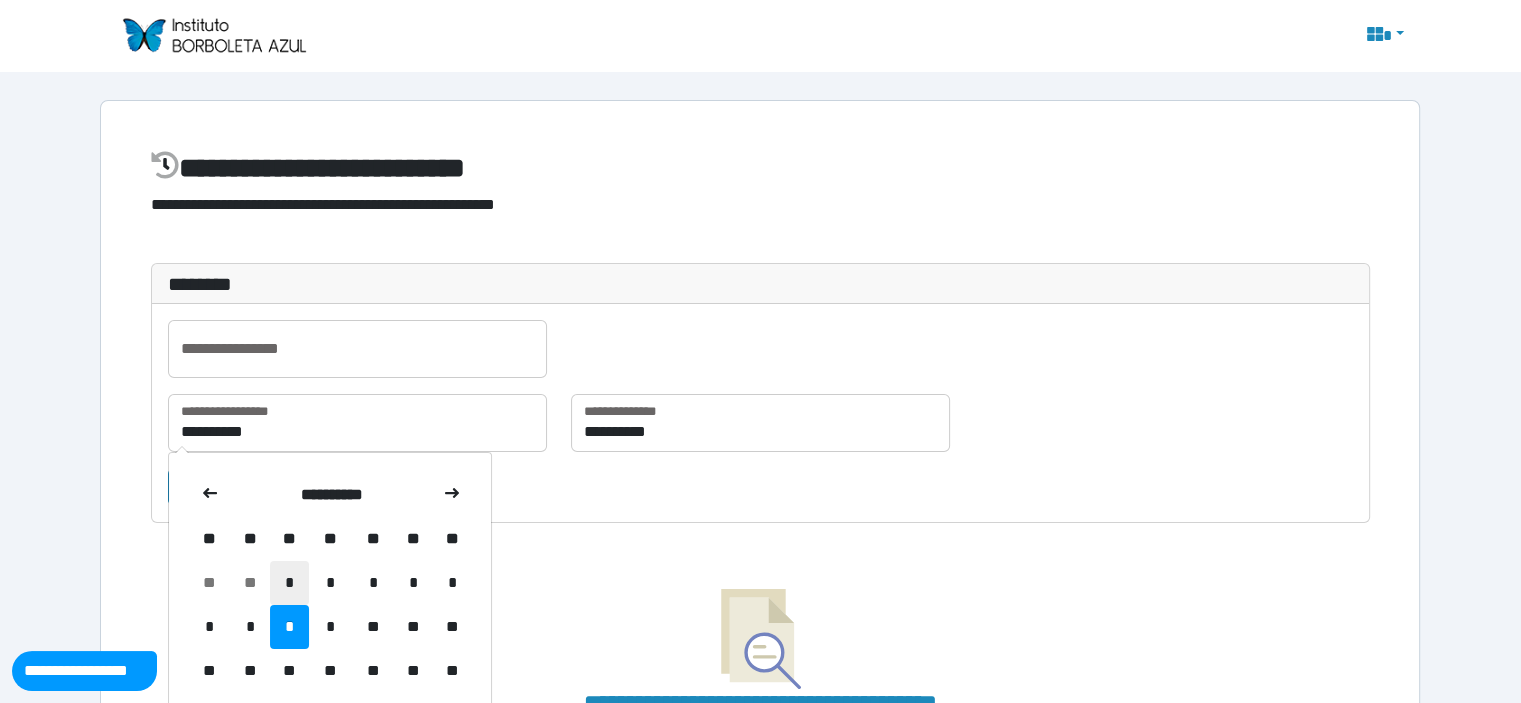 click on "*" at bounding box center (289, 583) 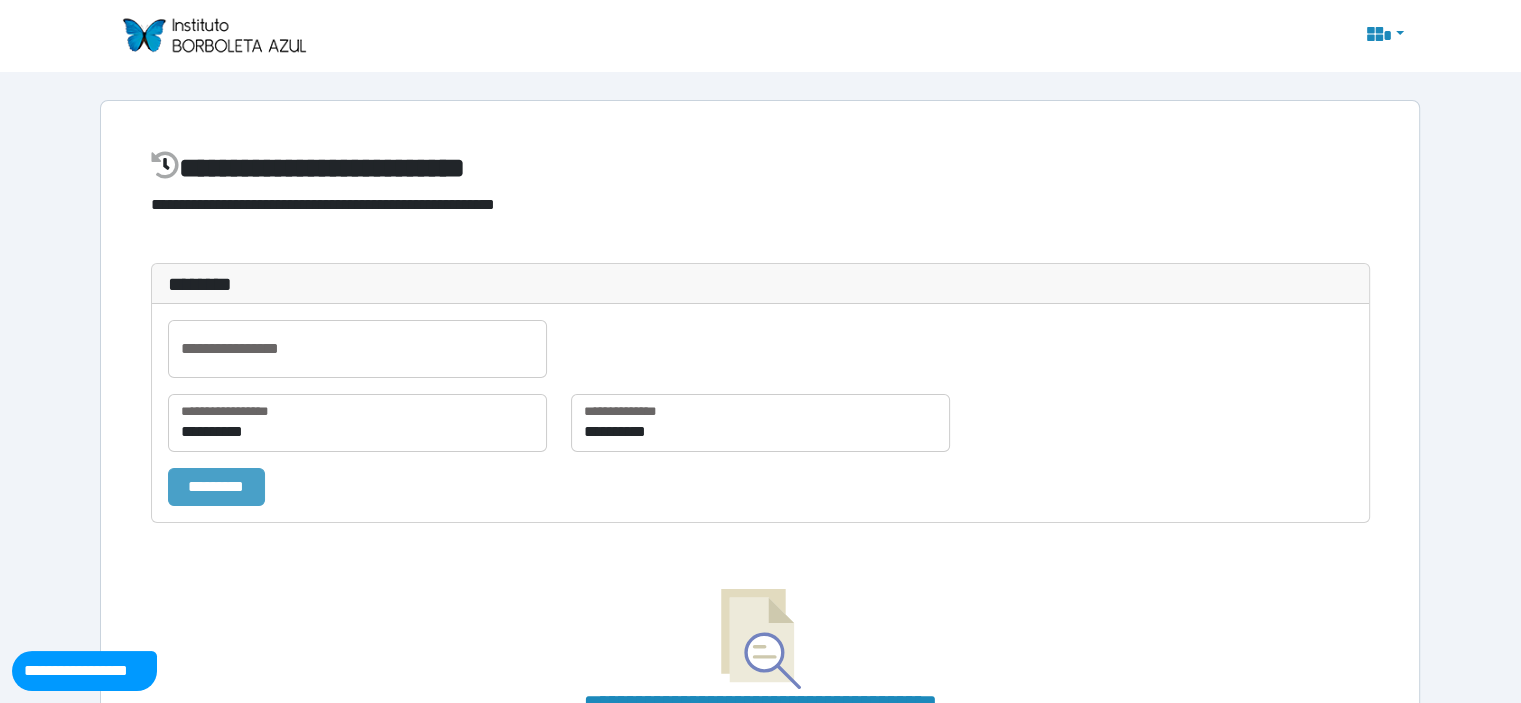 click on "*********" at bounding box center (216, 487) 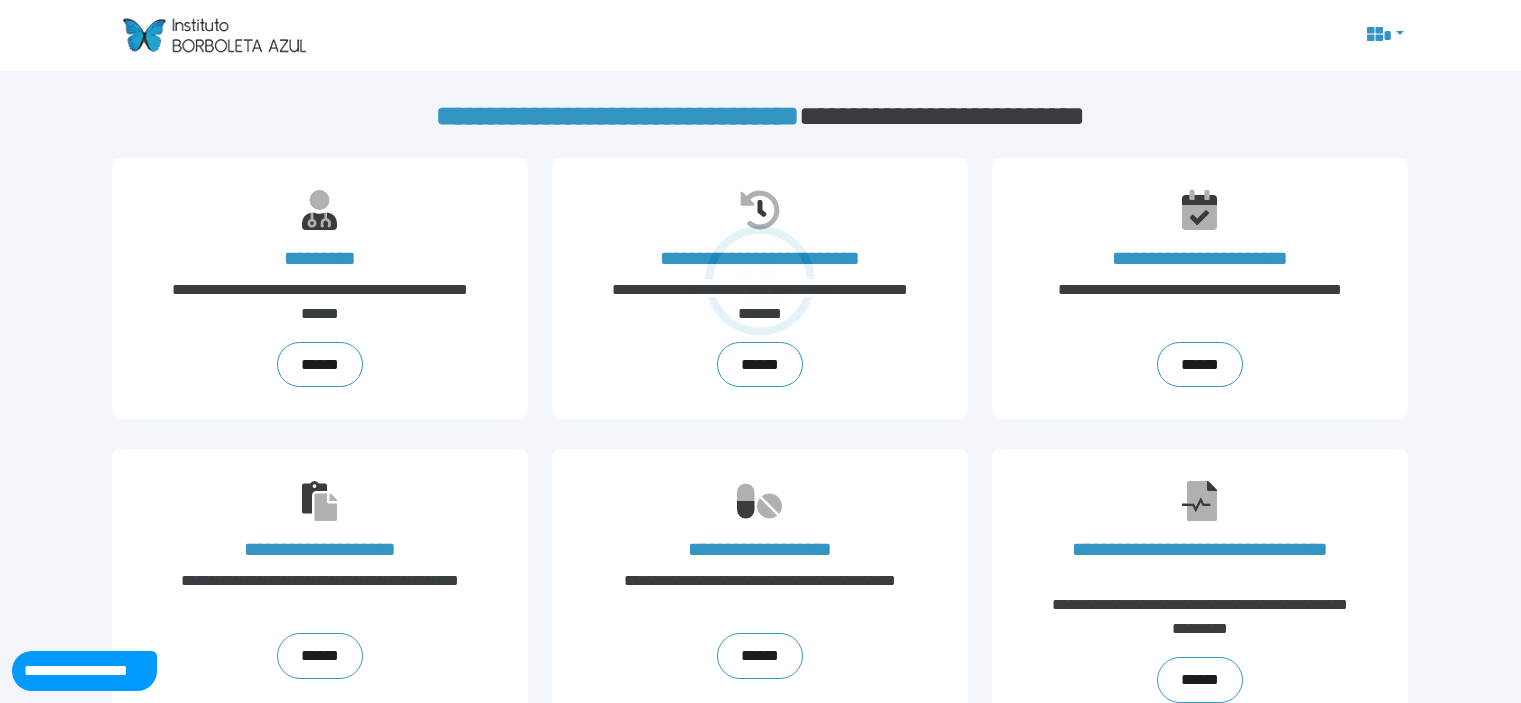 scroll, scrollTop: 86, scrollLeft: 0, axis: vertical 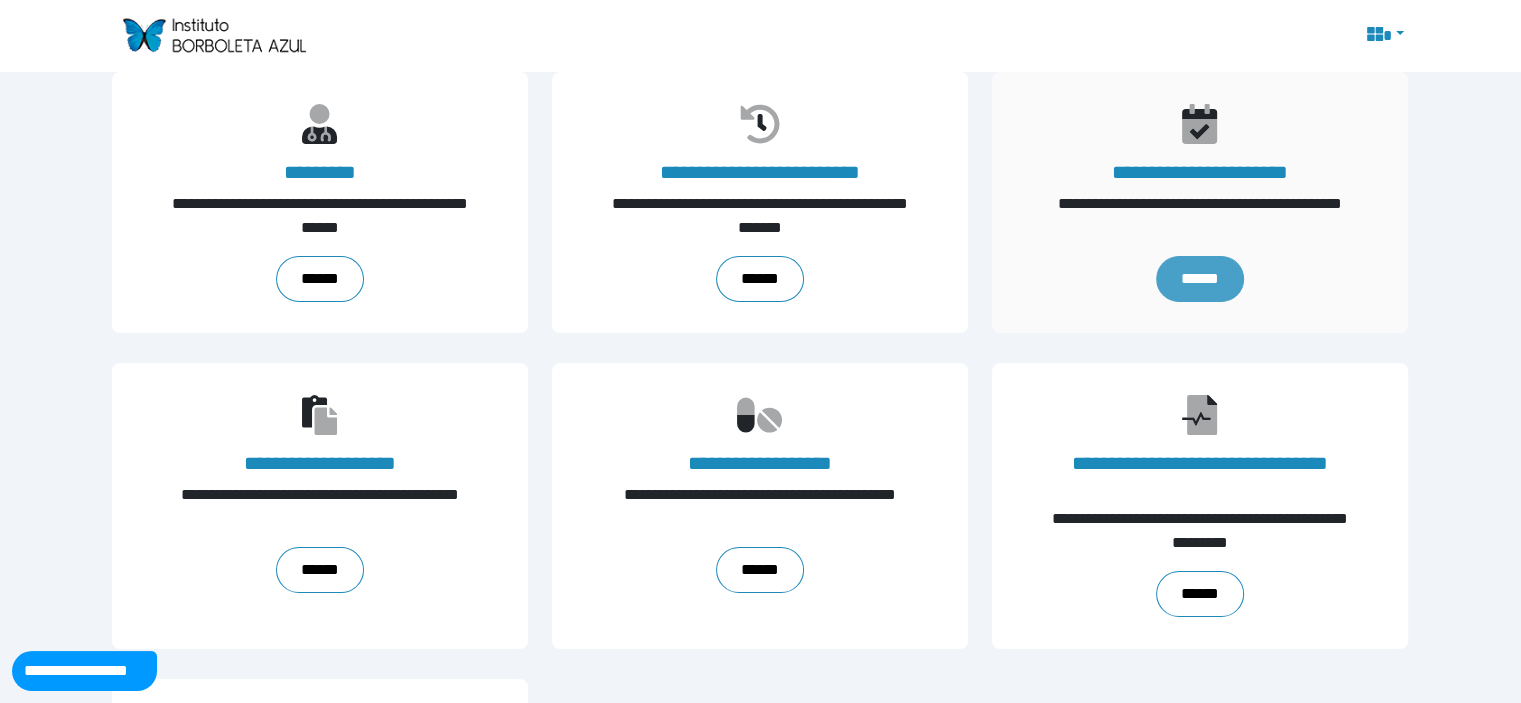 click on "******" at bounding box center [1200, 279] 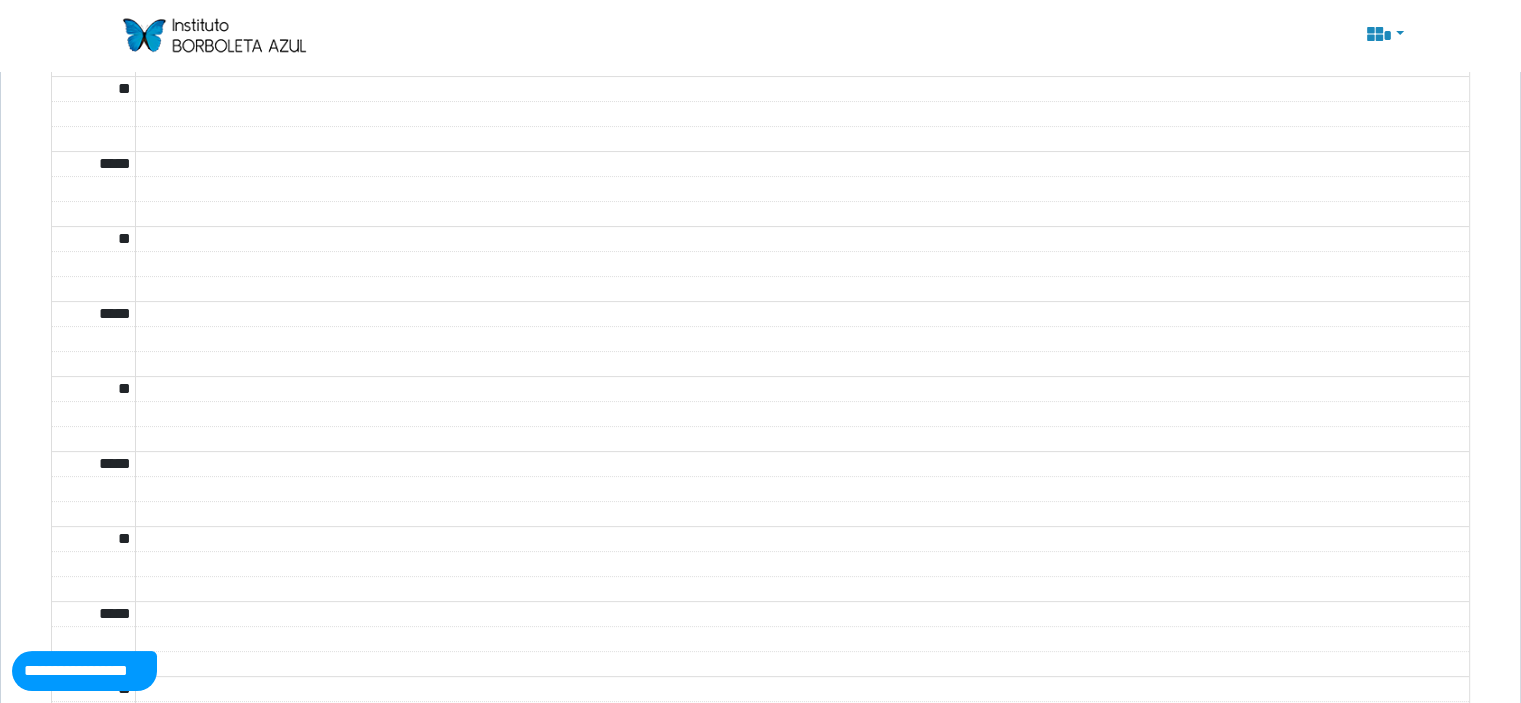 scroll, scrollTop: 0, scrollLeft: 0, axis: both 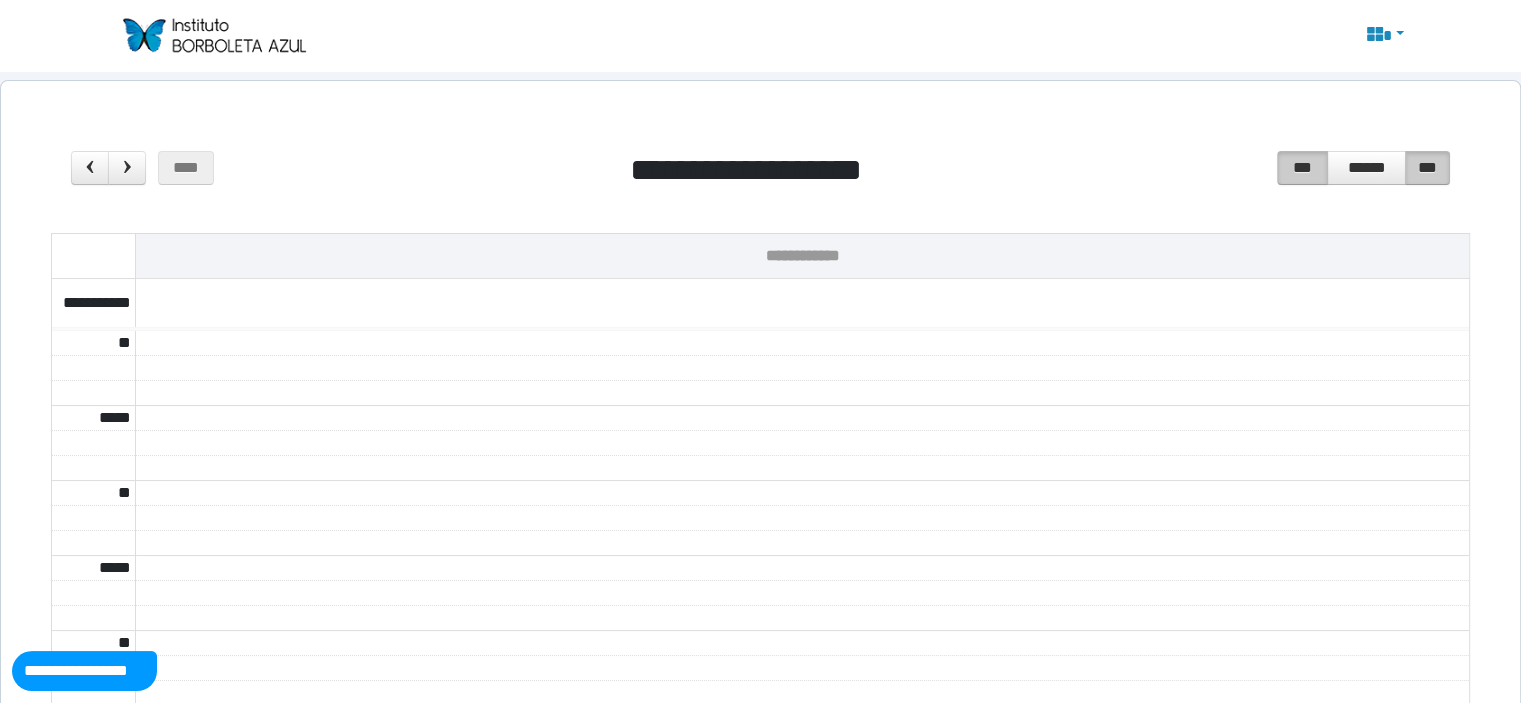 click on "***" at bounding box center [1302, 168] 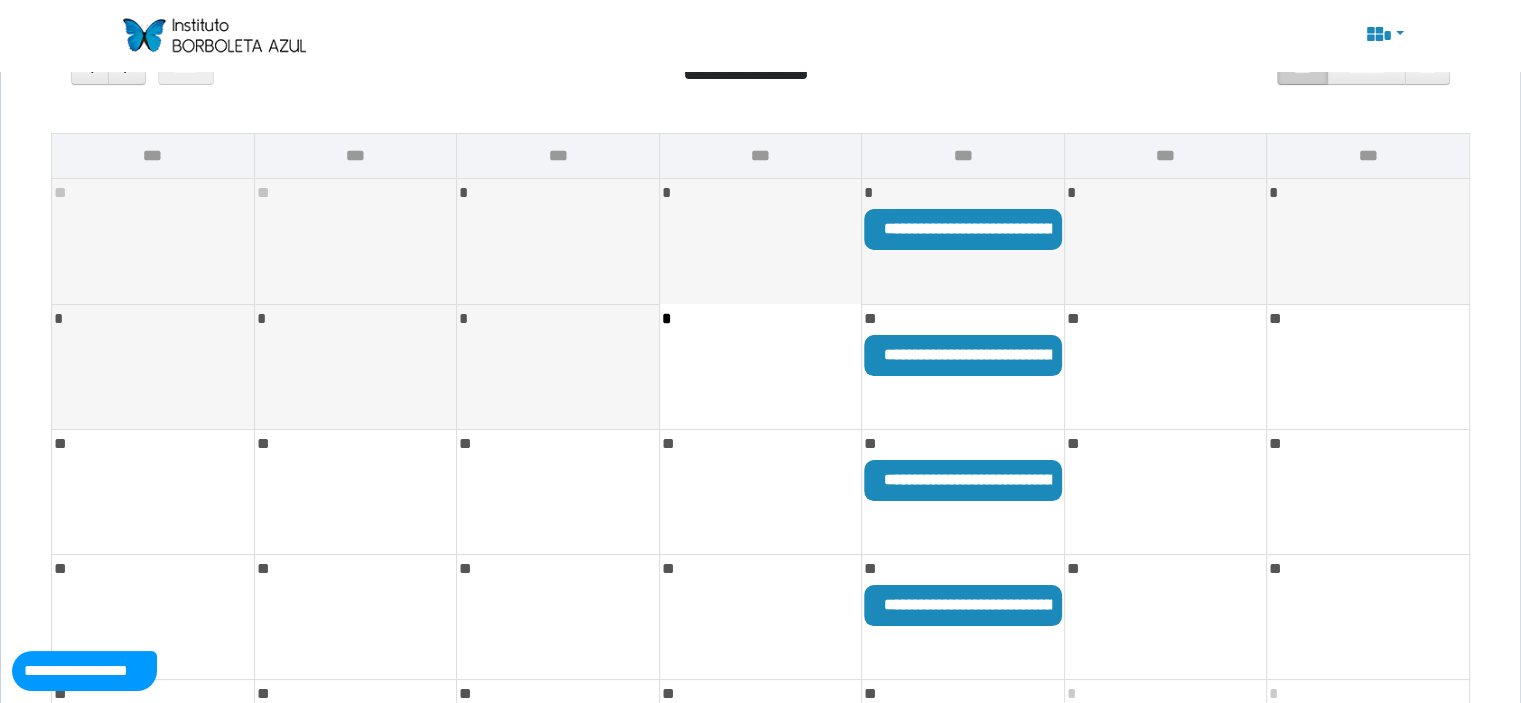 scroll, scrollTop: 100, scrollLeft: 0, axis: vertical 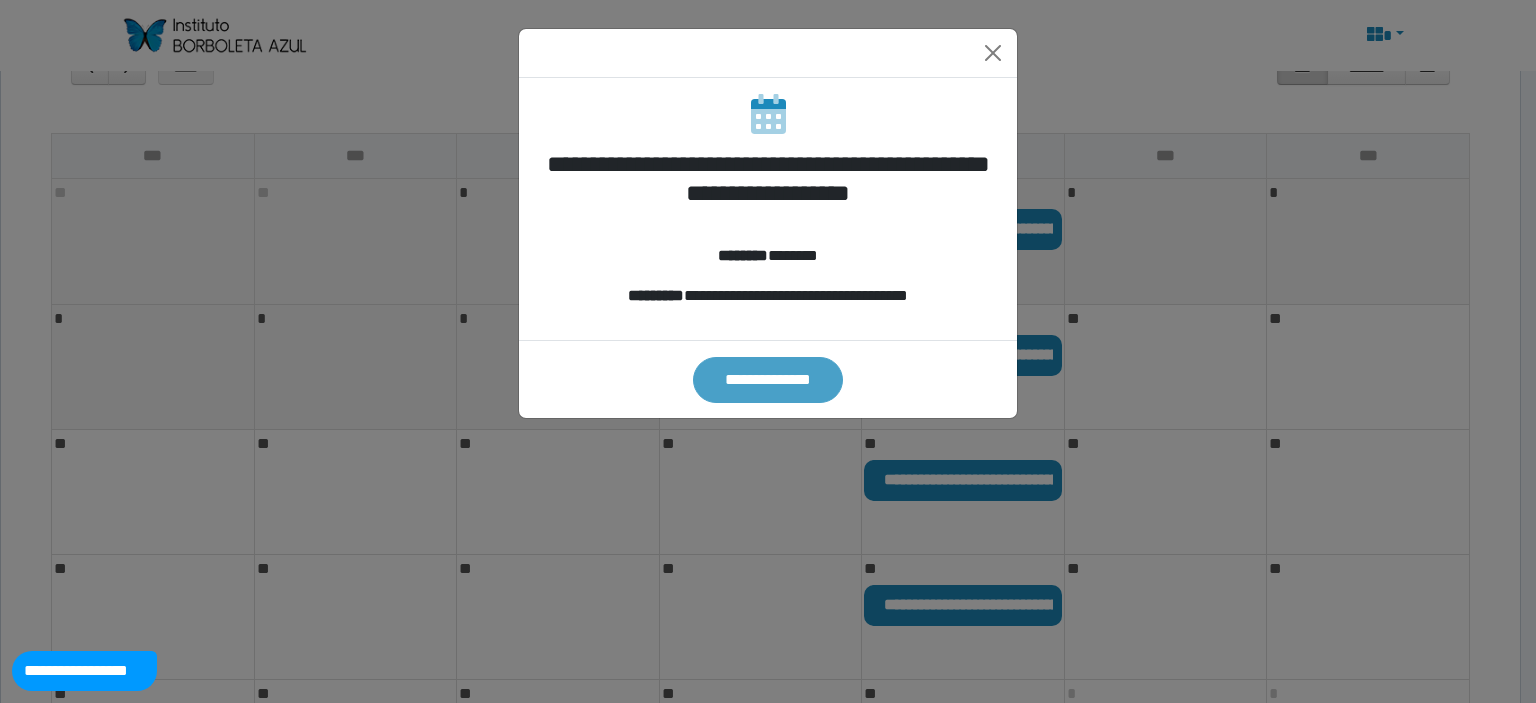 click on "**********" at bounding box center [767, 380] 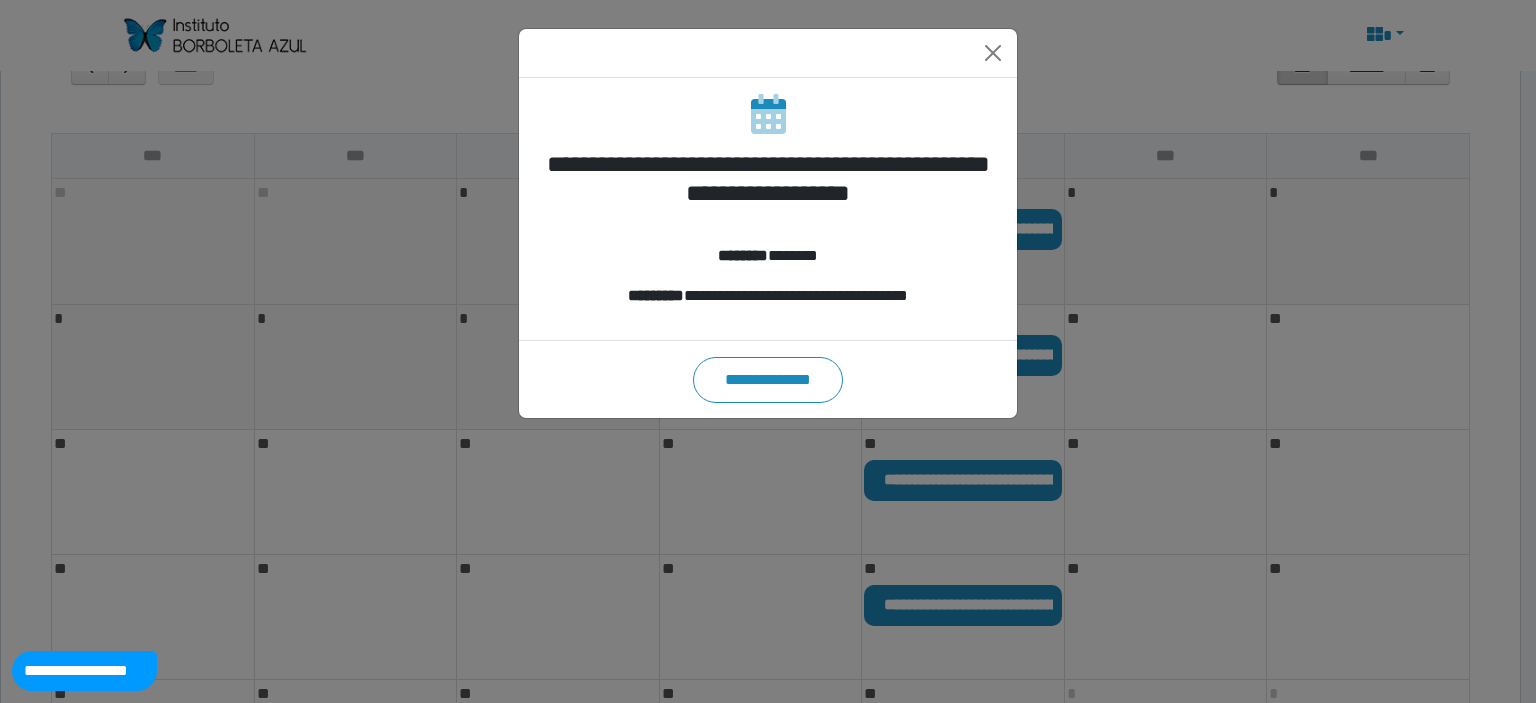 click on "**********" at bounding box center [768, 351] 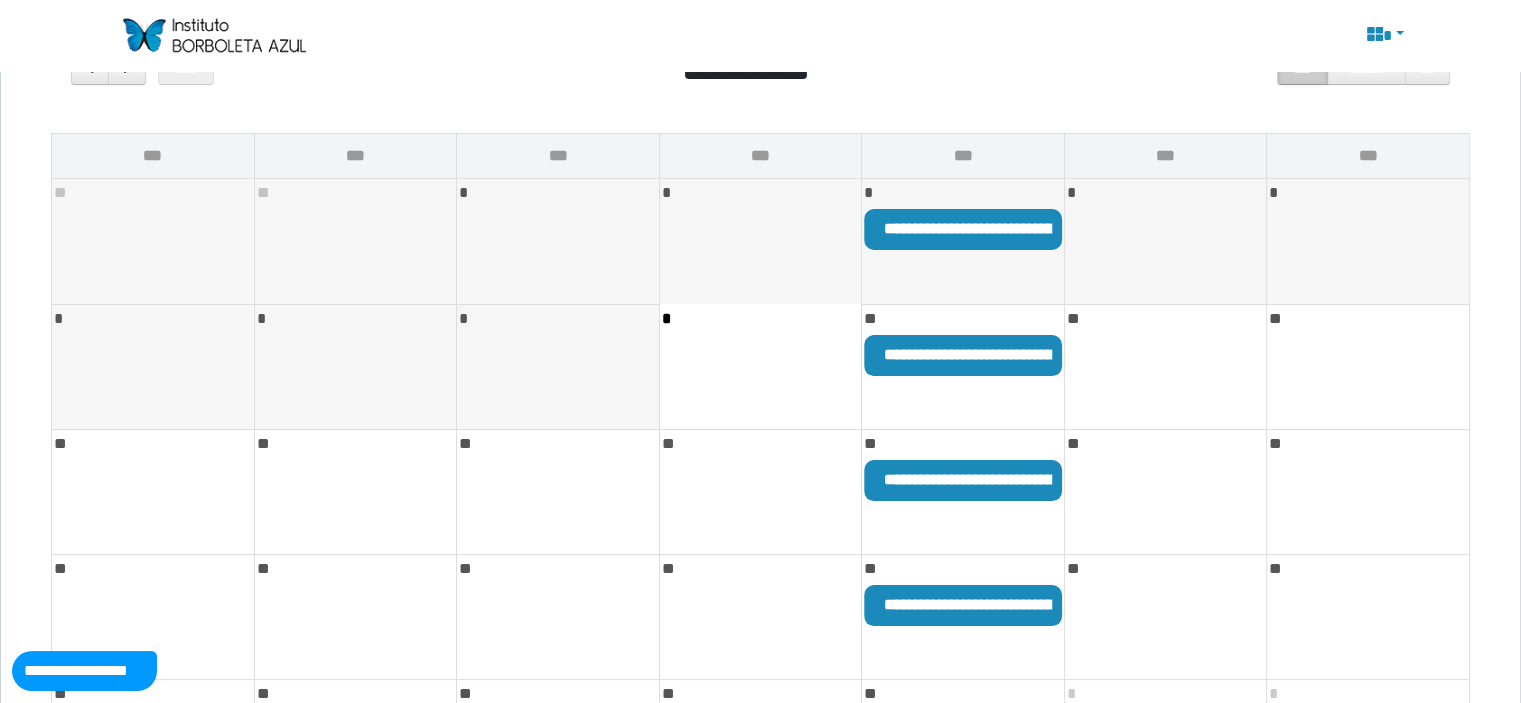 scroll, scrollTop: 0, scrollLeft: 0, axis: both 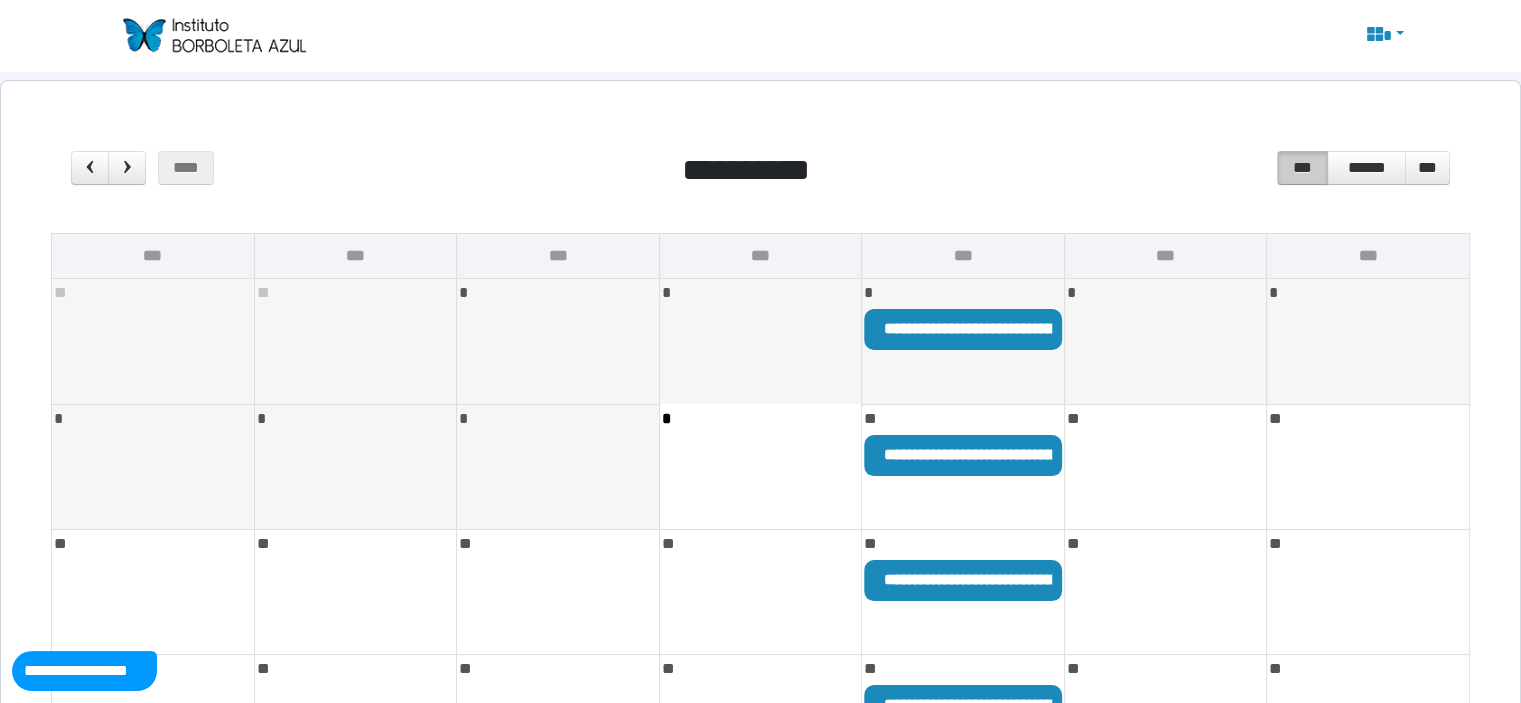 click at bounding box center (213, 35) 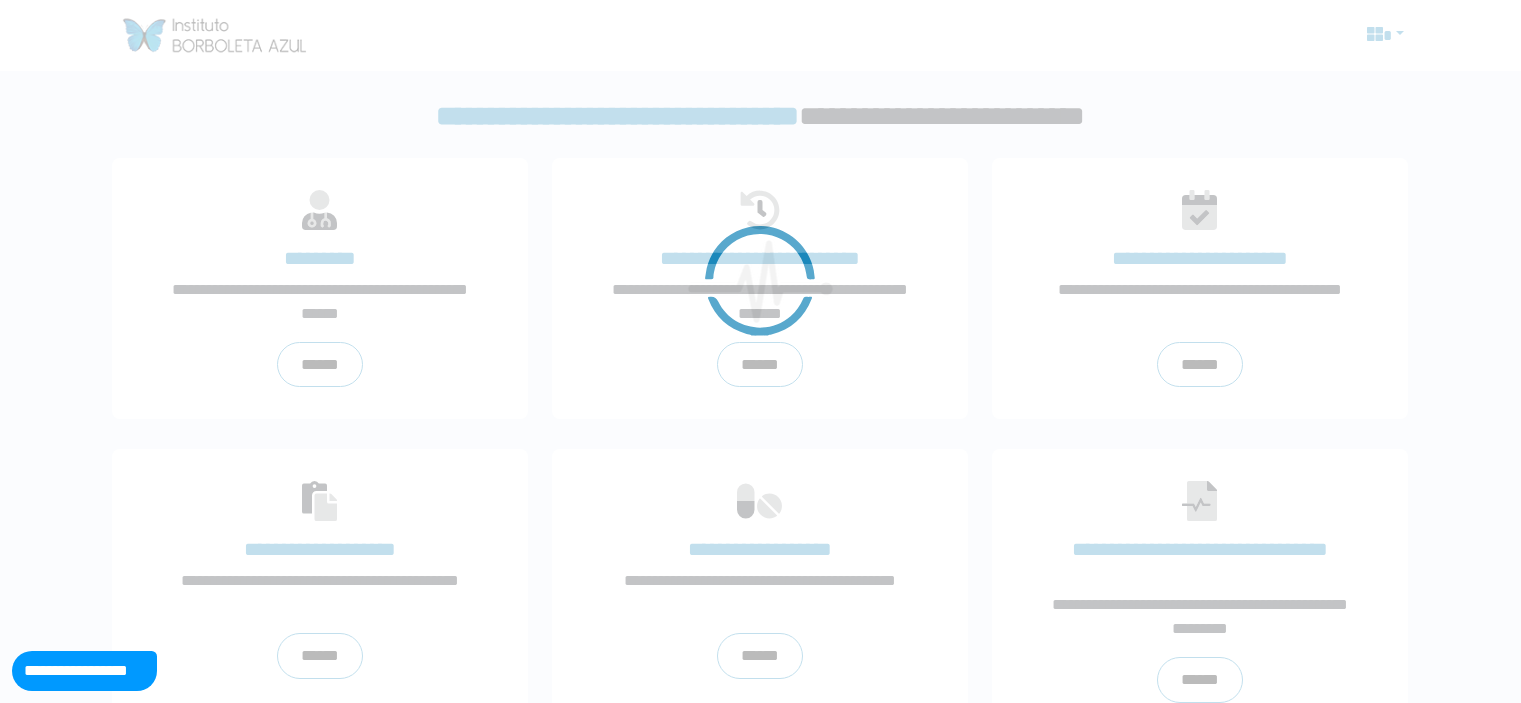 scroll, scrollTop: 0, scrollLeft: 0, axis: both 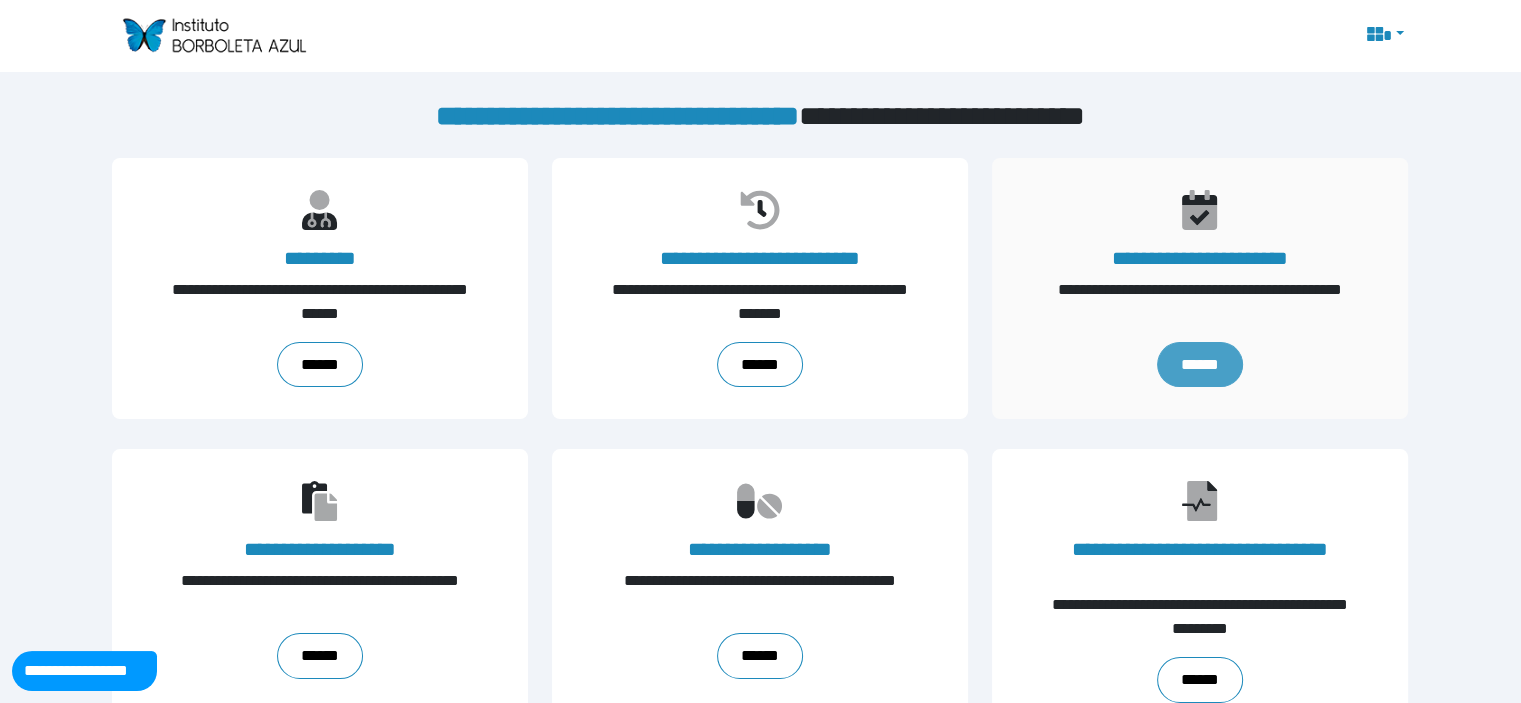 click on "******" at bounding box center (1200, 365) 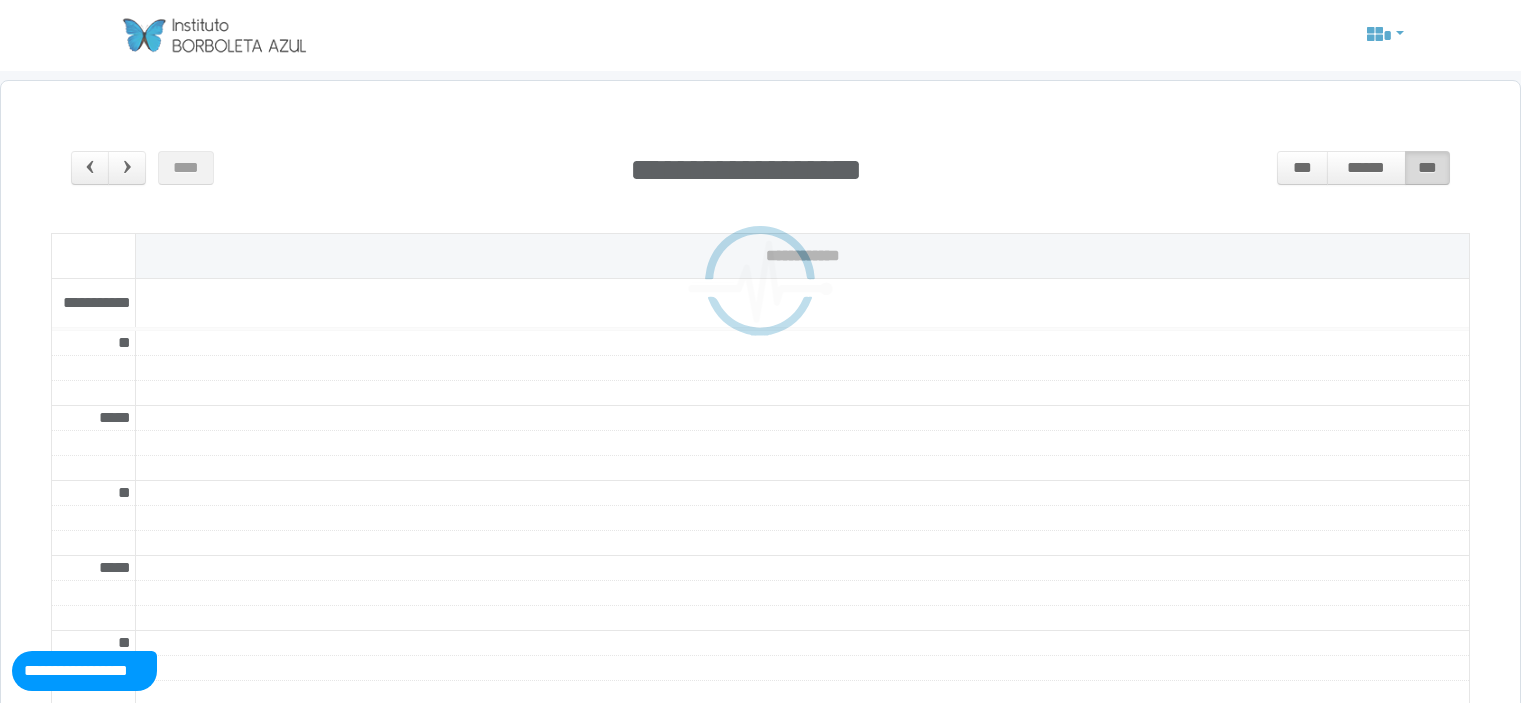 scroll, scrollTop: 0, scrollLeft: 0, axis: both 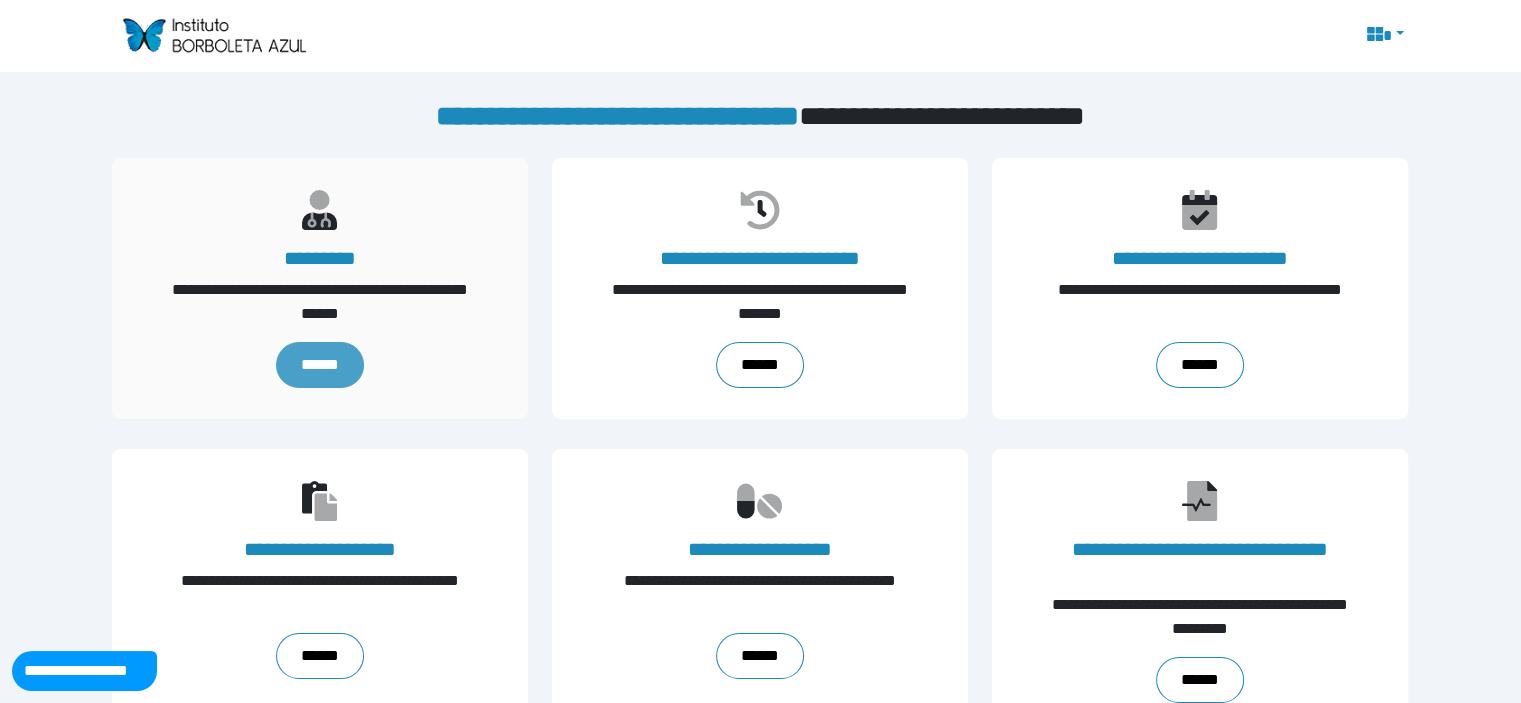click on "******" at bounding box center (320, 365) 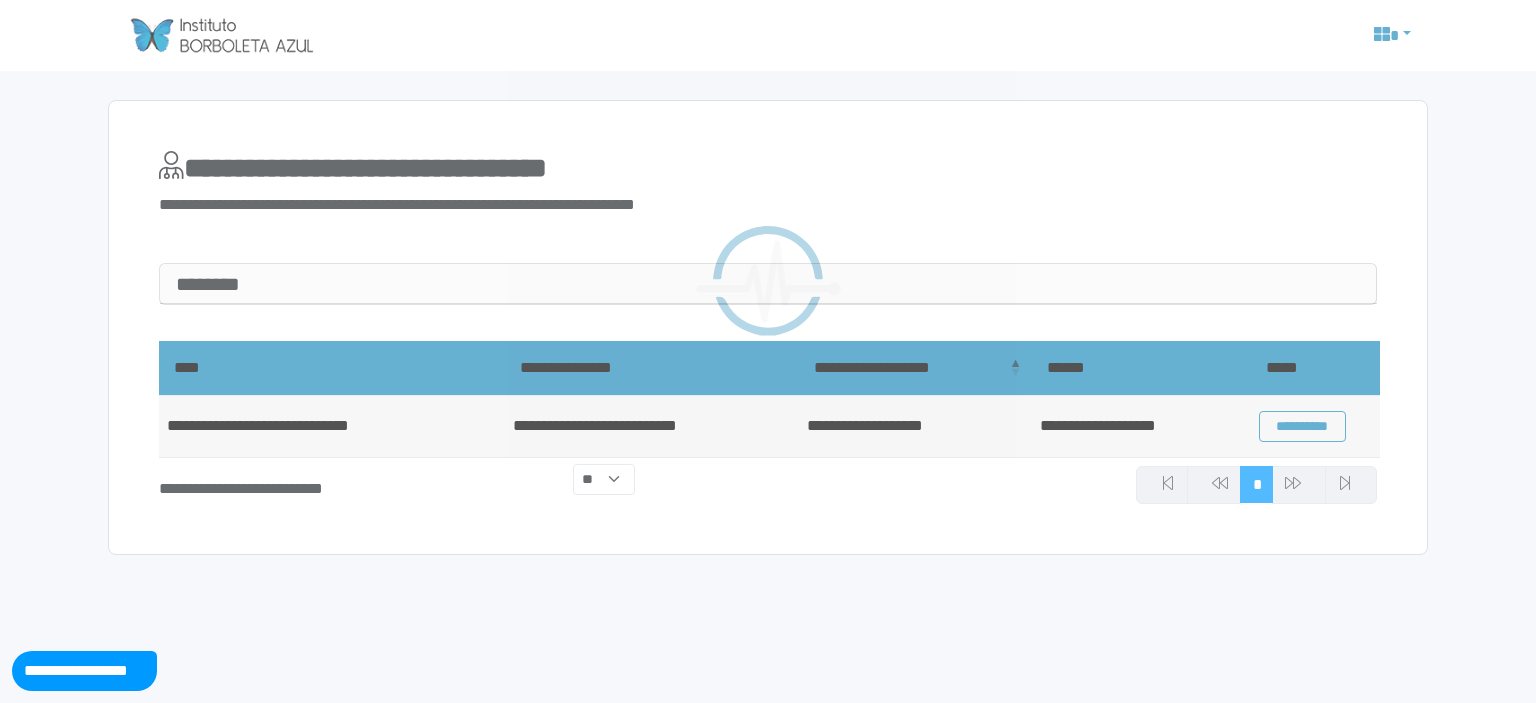 scroll, scrollTop: 0, scrollLeft: 0, axis: both 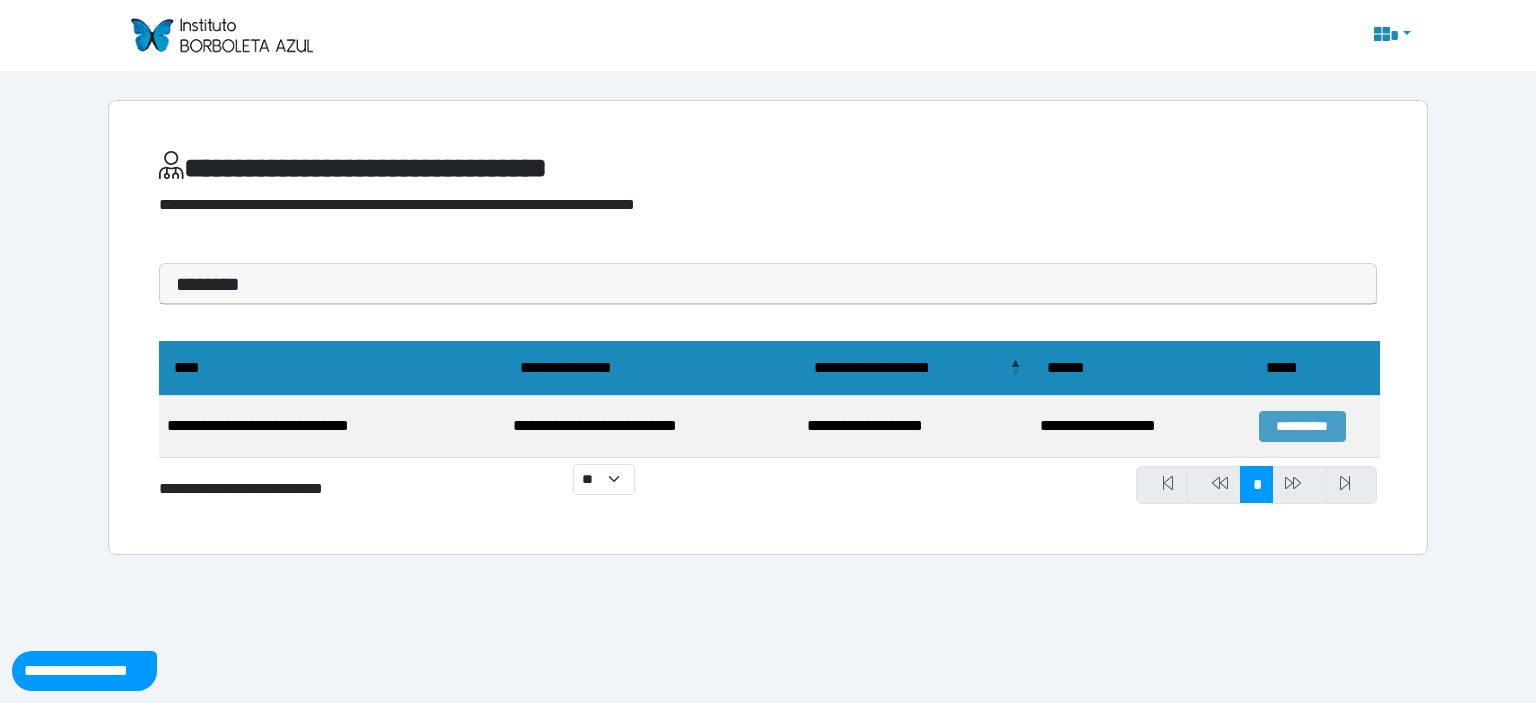 click on "**********" at bounding box center (1302, 426) 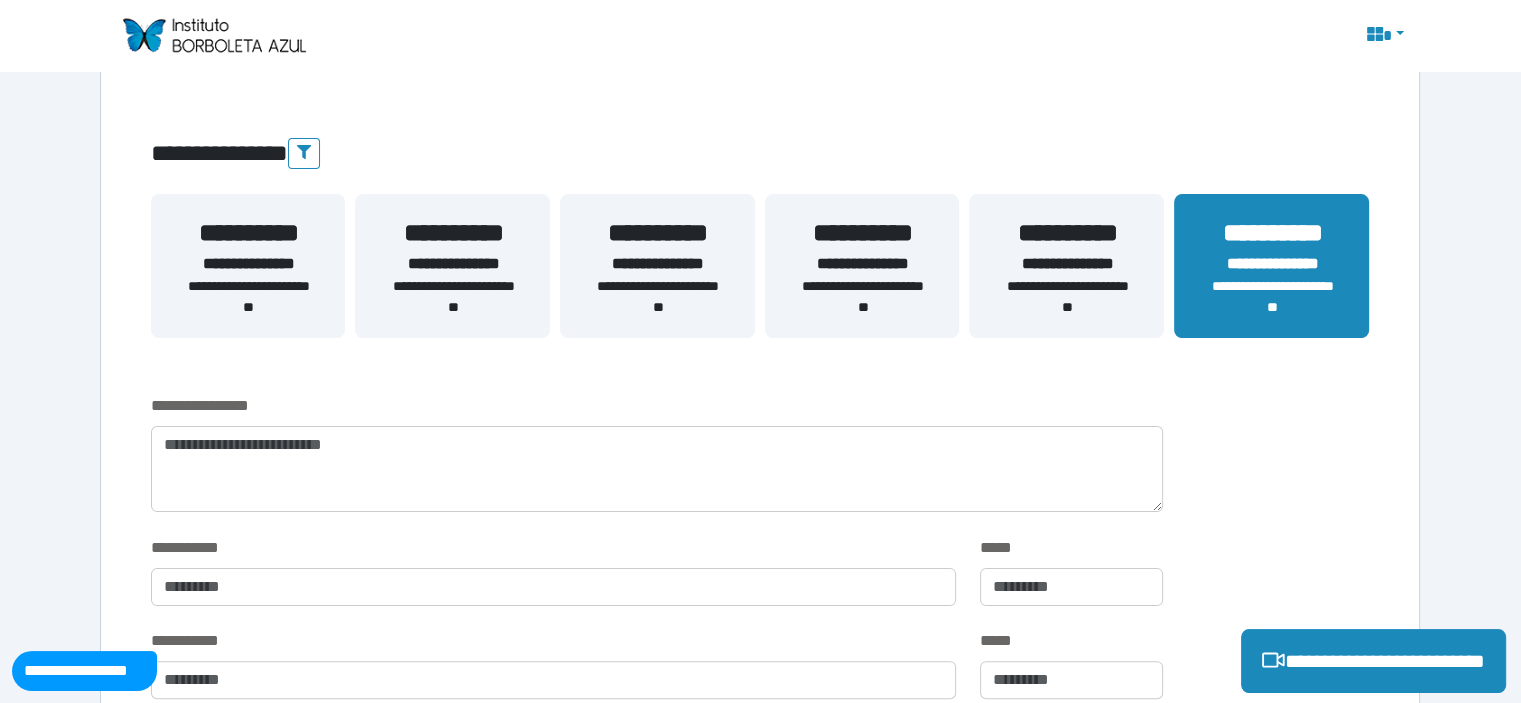 scroll, scrollTop: 331, scrollLeft: 0, axis: vertical 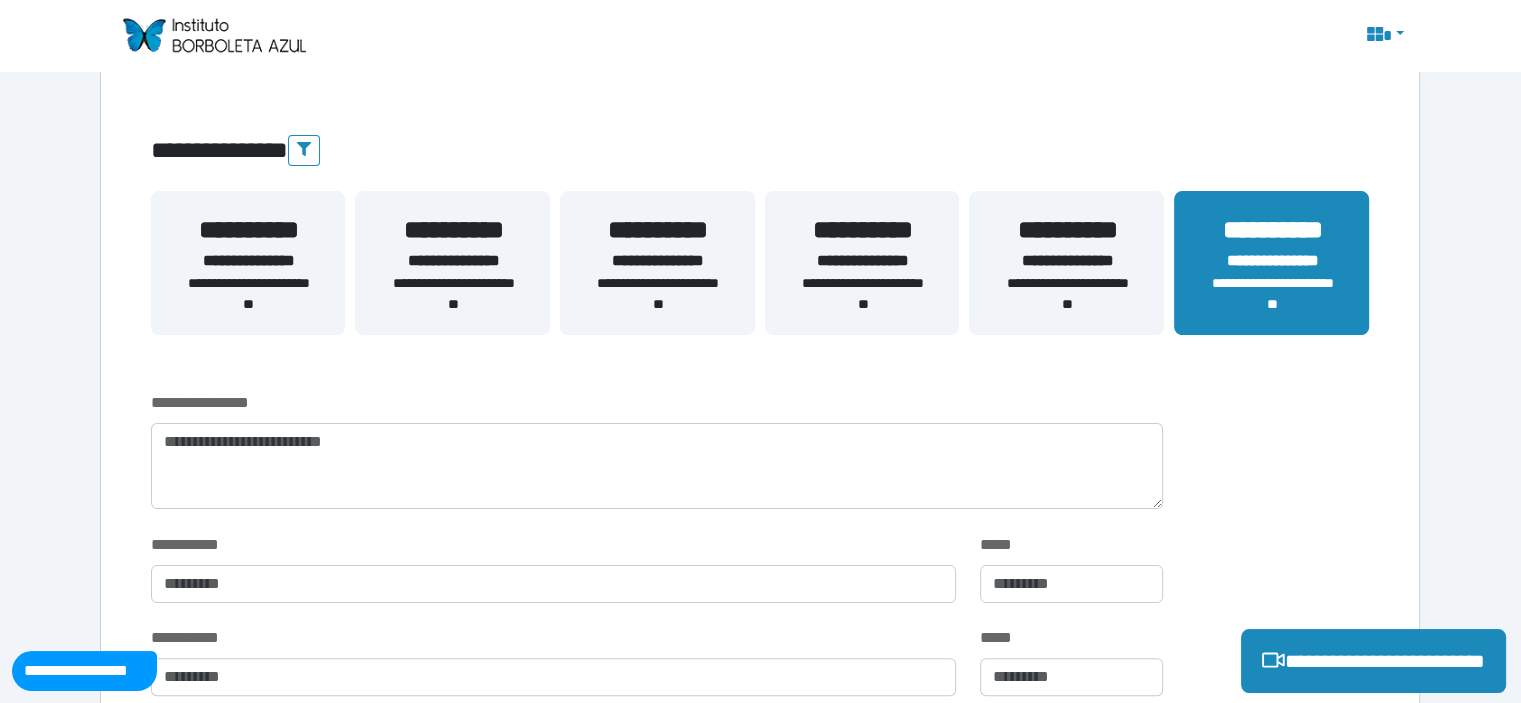 click on "**********" at bounding box center [1067, 294] 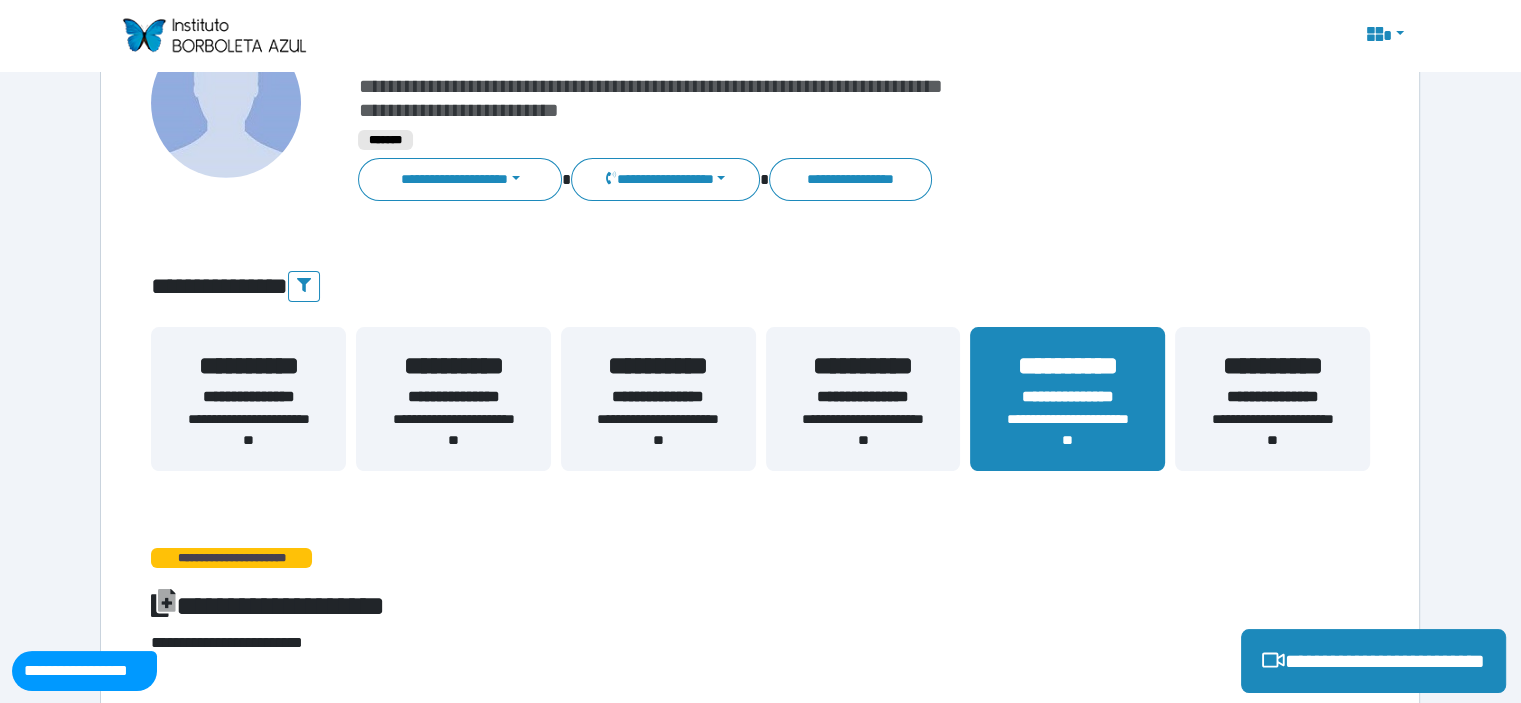 scroll, scrollTop: 197, scrollLeft: 0, axis: vertical 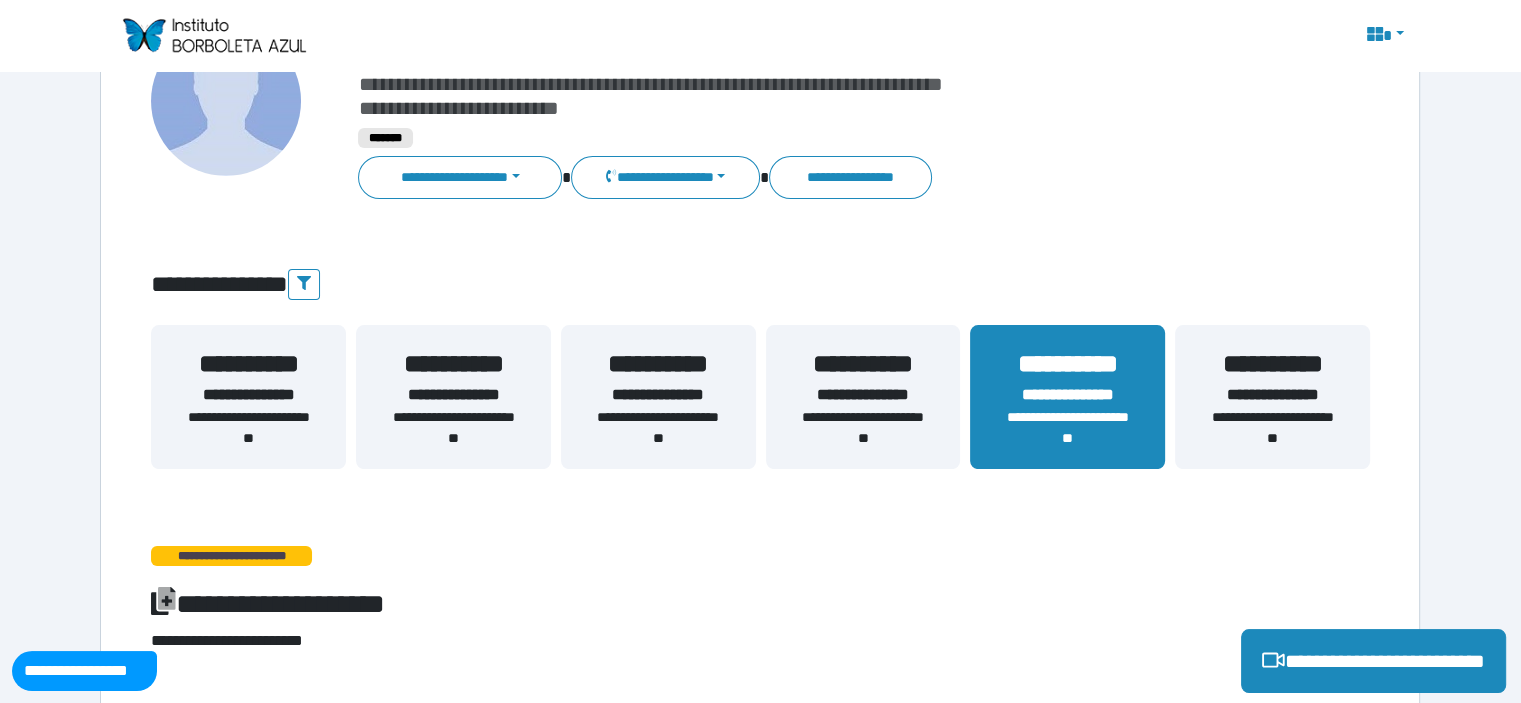 click on "**********" at bounding box center (1272, 397) 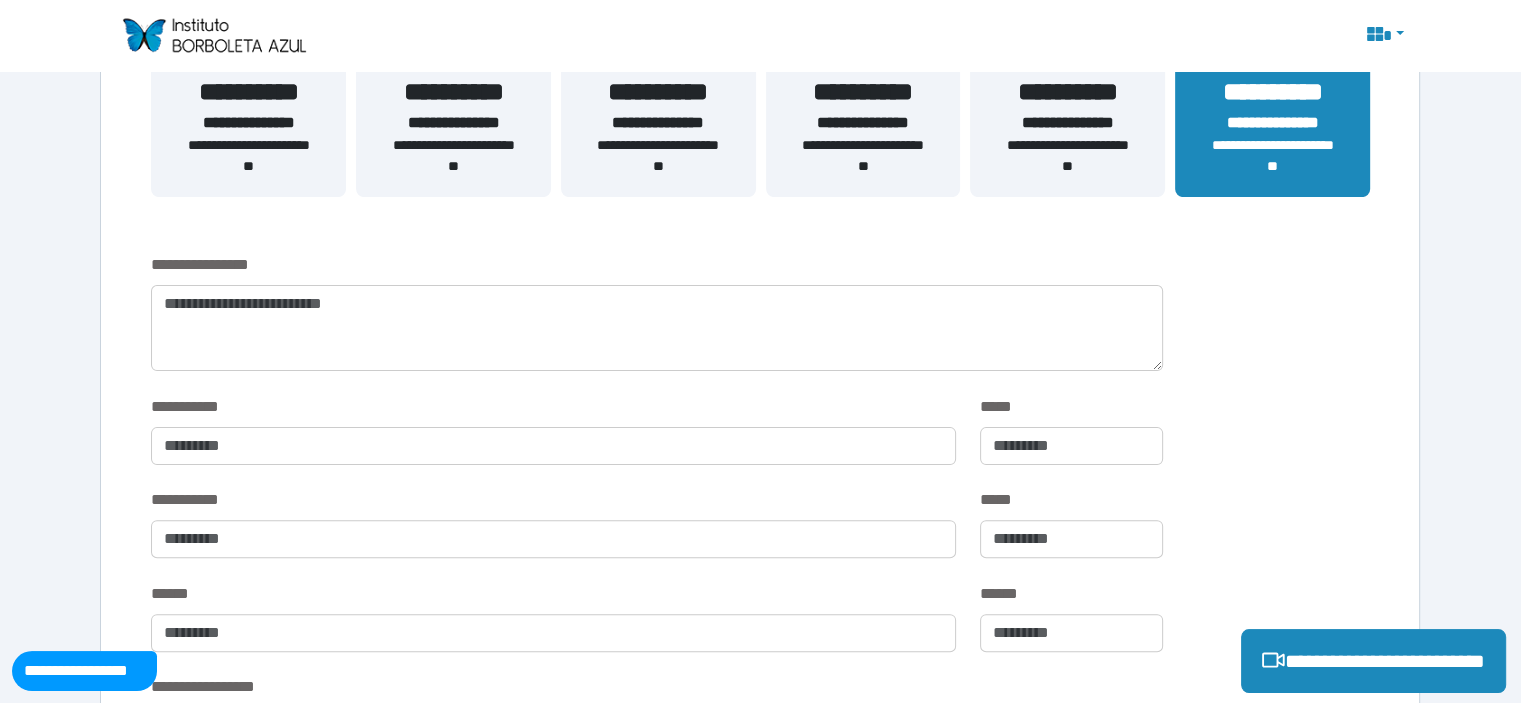 scroll, scrollTop: 464, scrollLeft: 0, axis: vertical 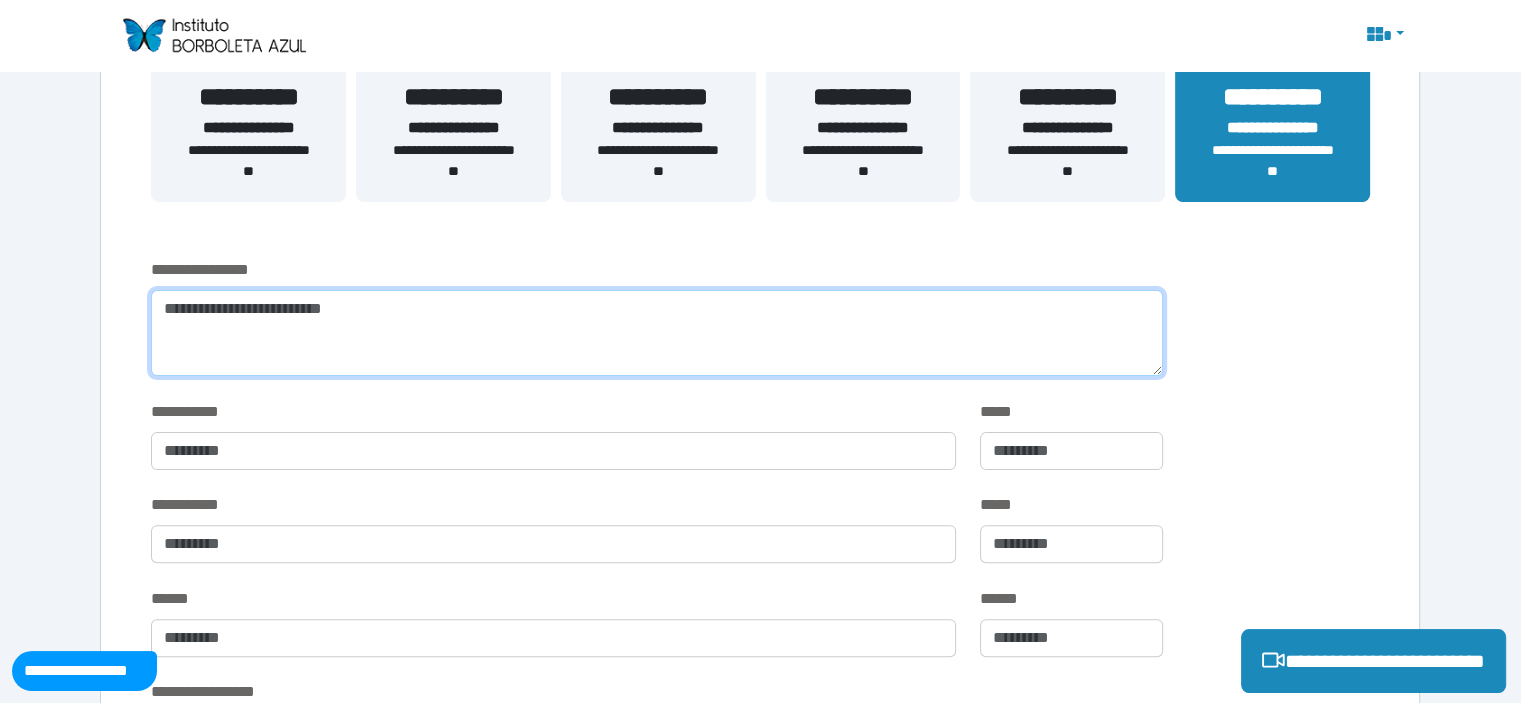 click at bounding box center (656, 333) 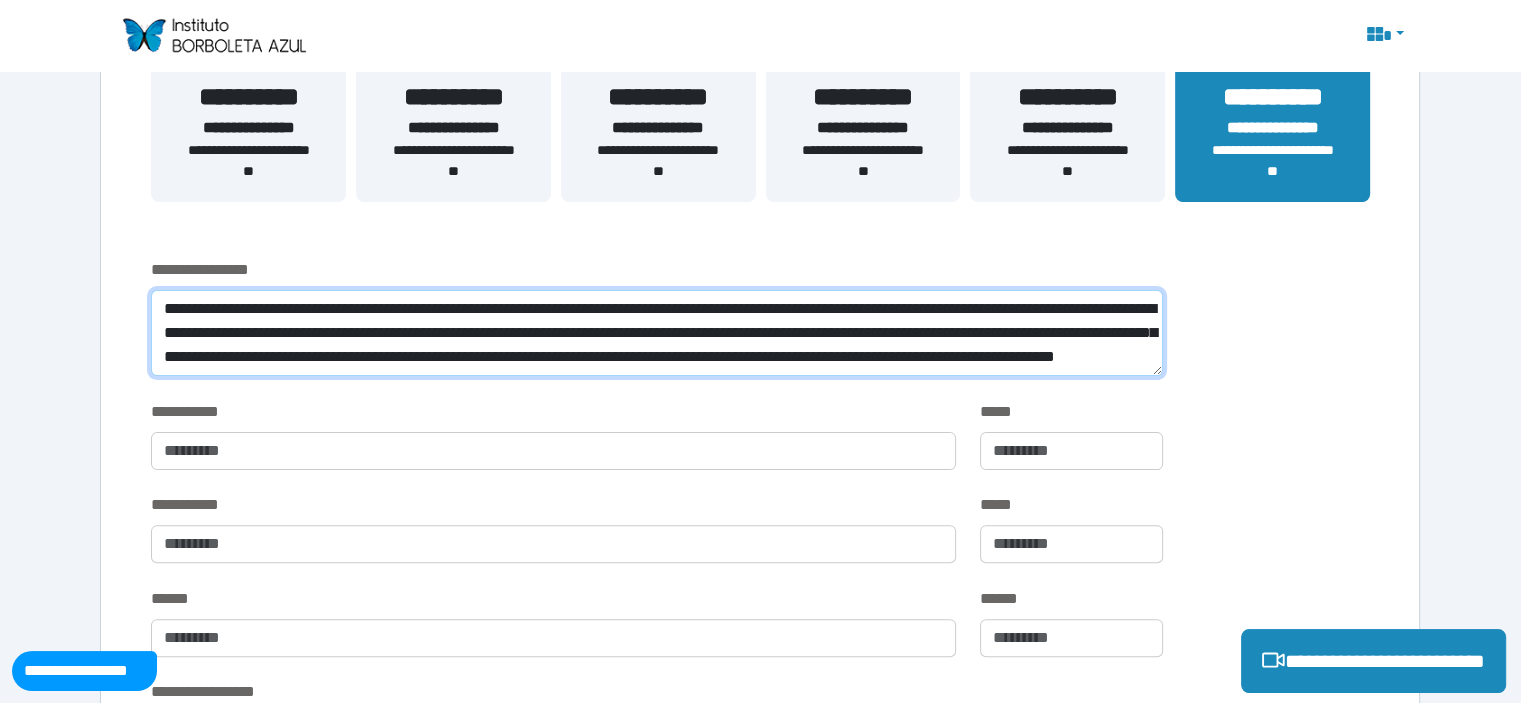 scroll, scrollTop: 0, scrollLeft: 0, axis: both 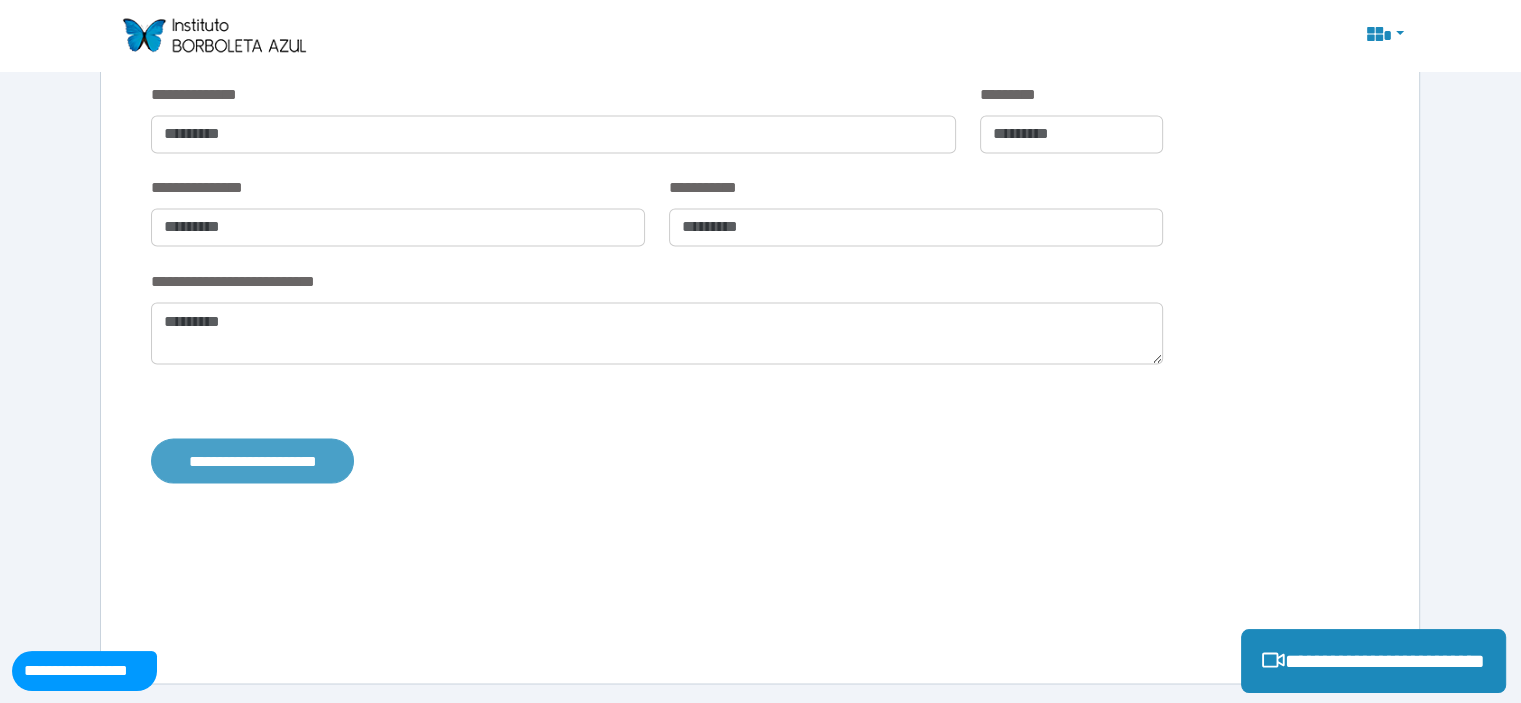 type on "**********" 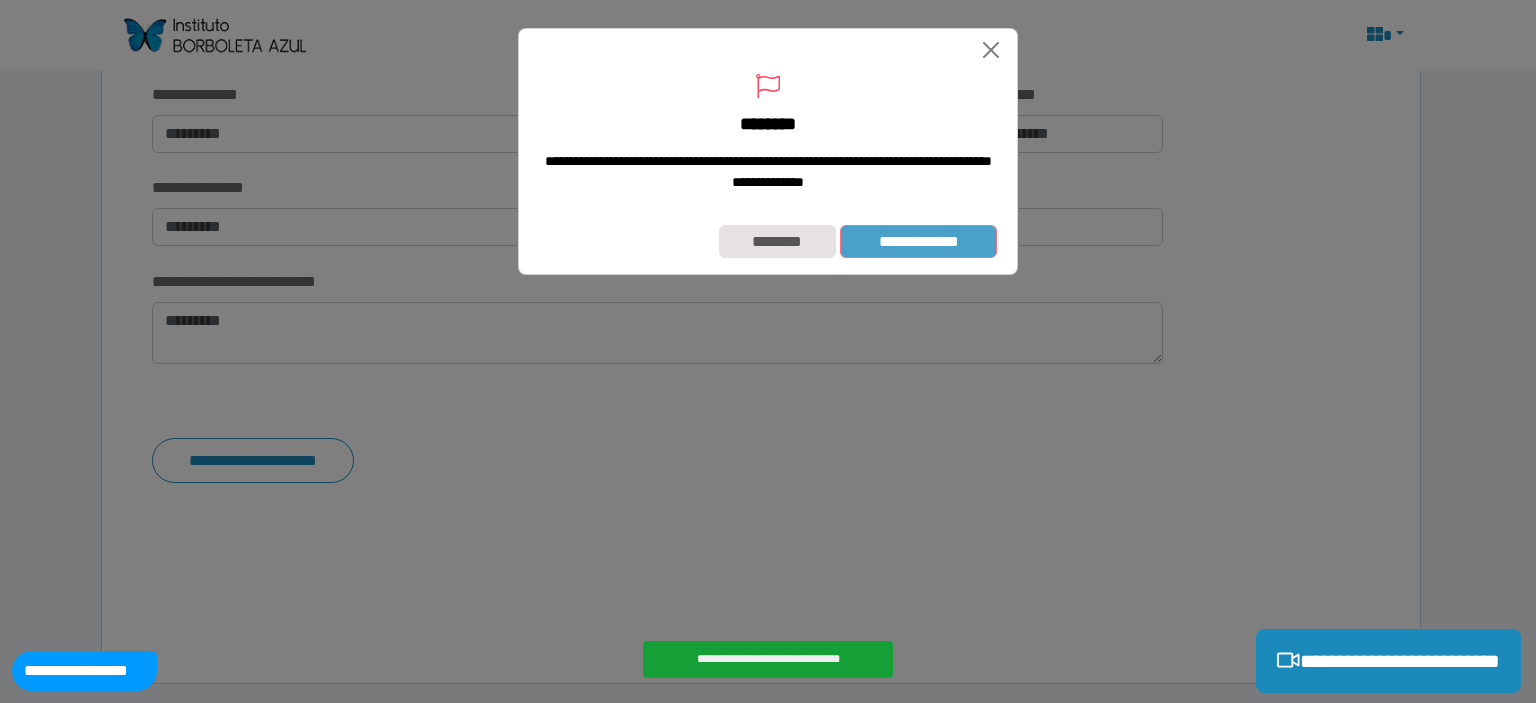 click on "**********" at bounding box center (918, 242) 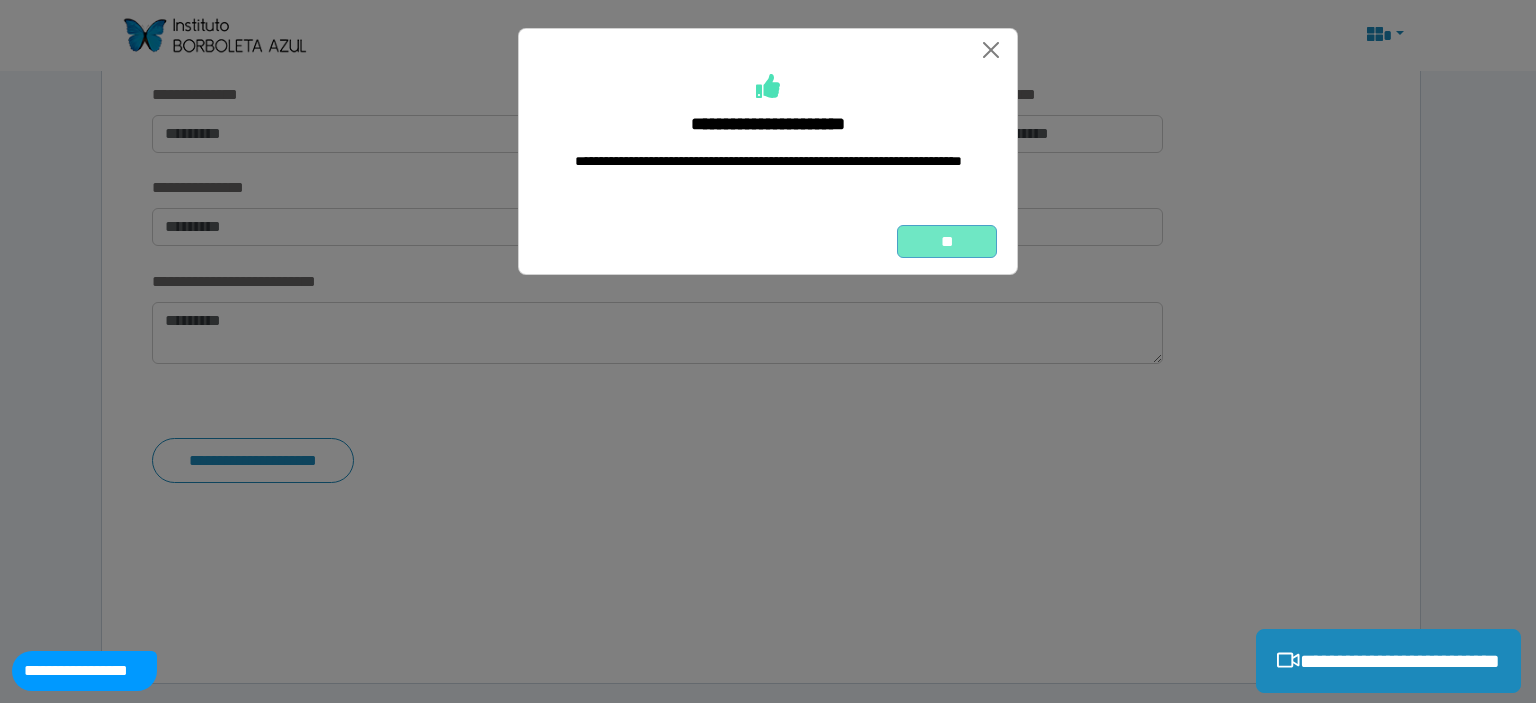 click on "**" at bounding box center (947, 242) 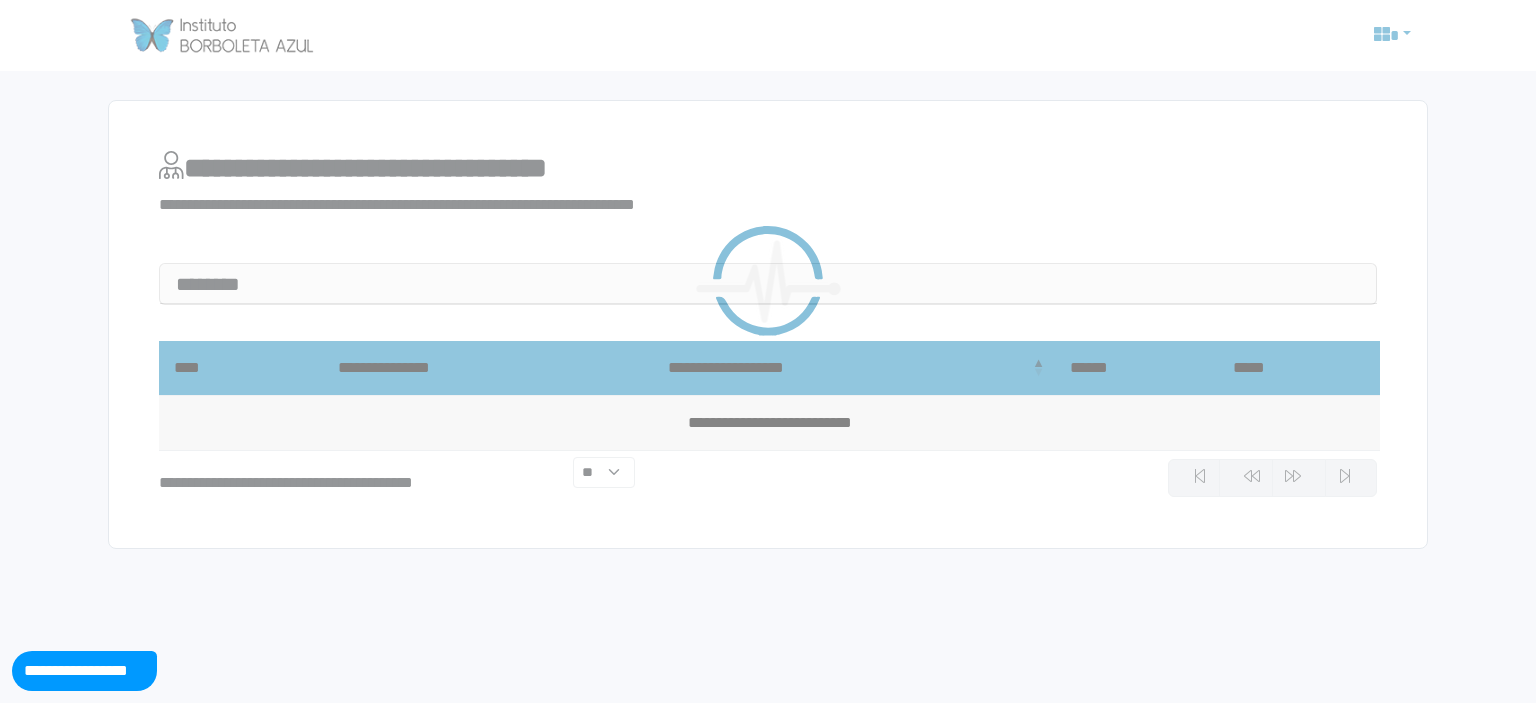 scroll, scrollTop: 0, scrollLeft: 0, axis: both 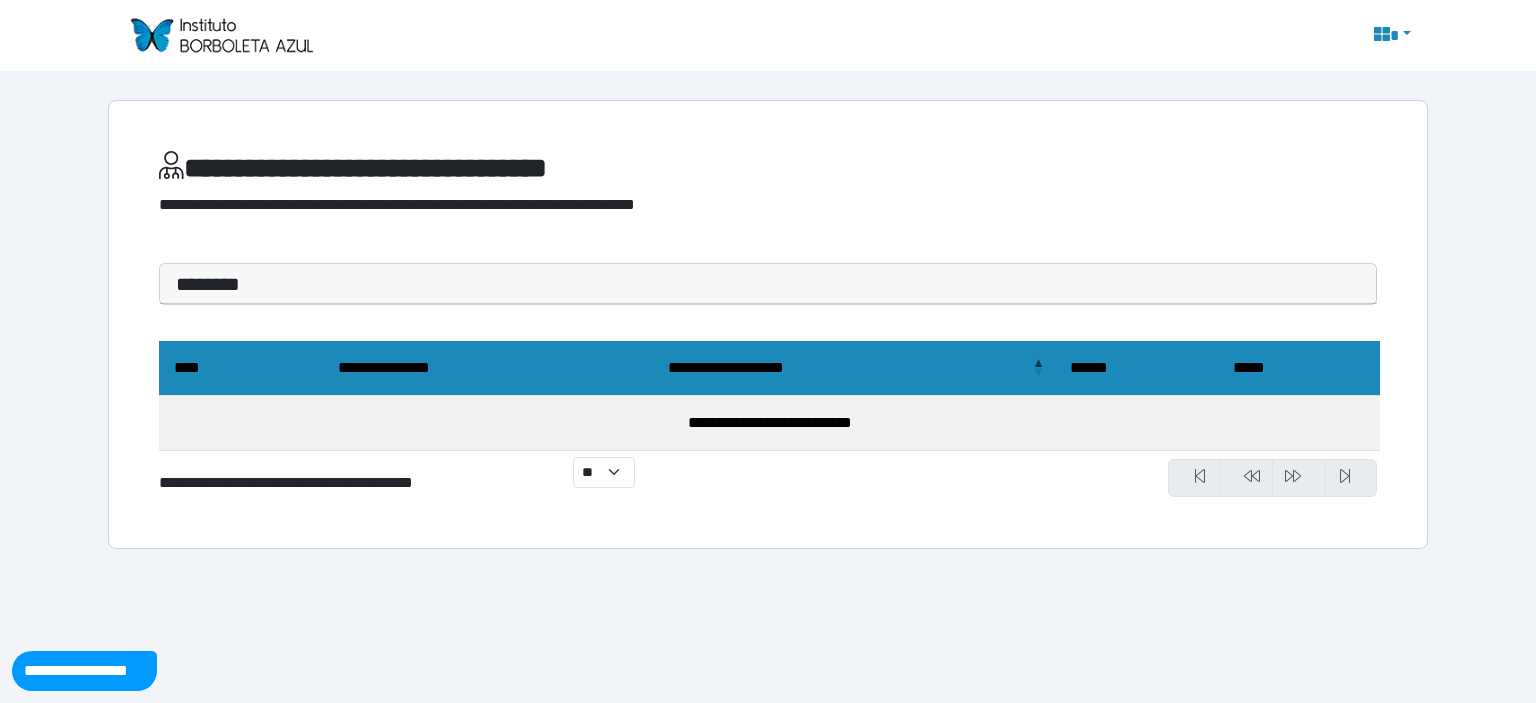 click at bounding box center [1078, 478] 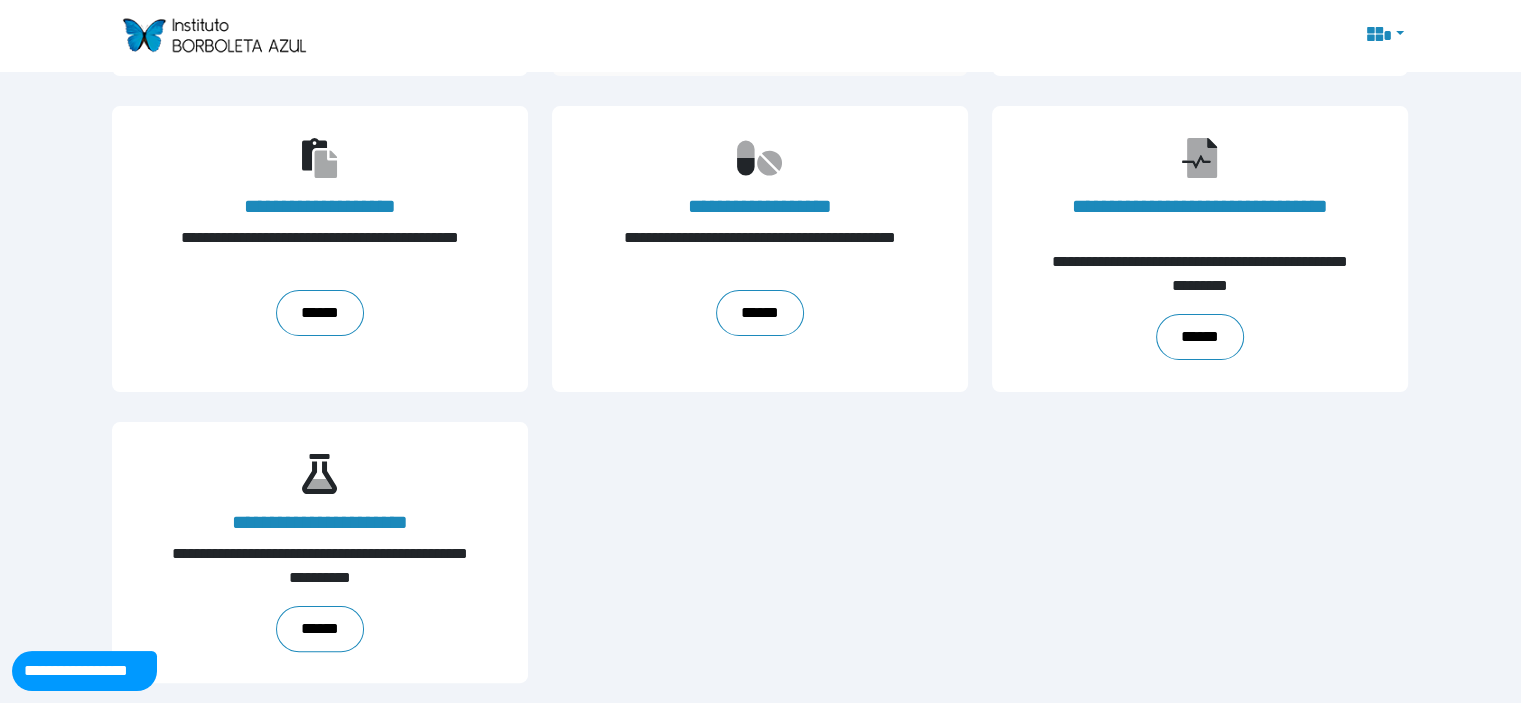 scroll, scrollTop: 0, scrollLeft: 0, axis: both 